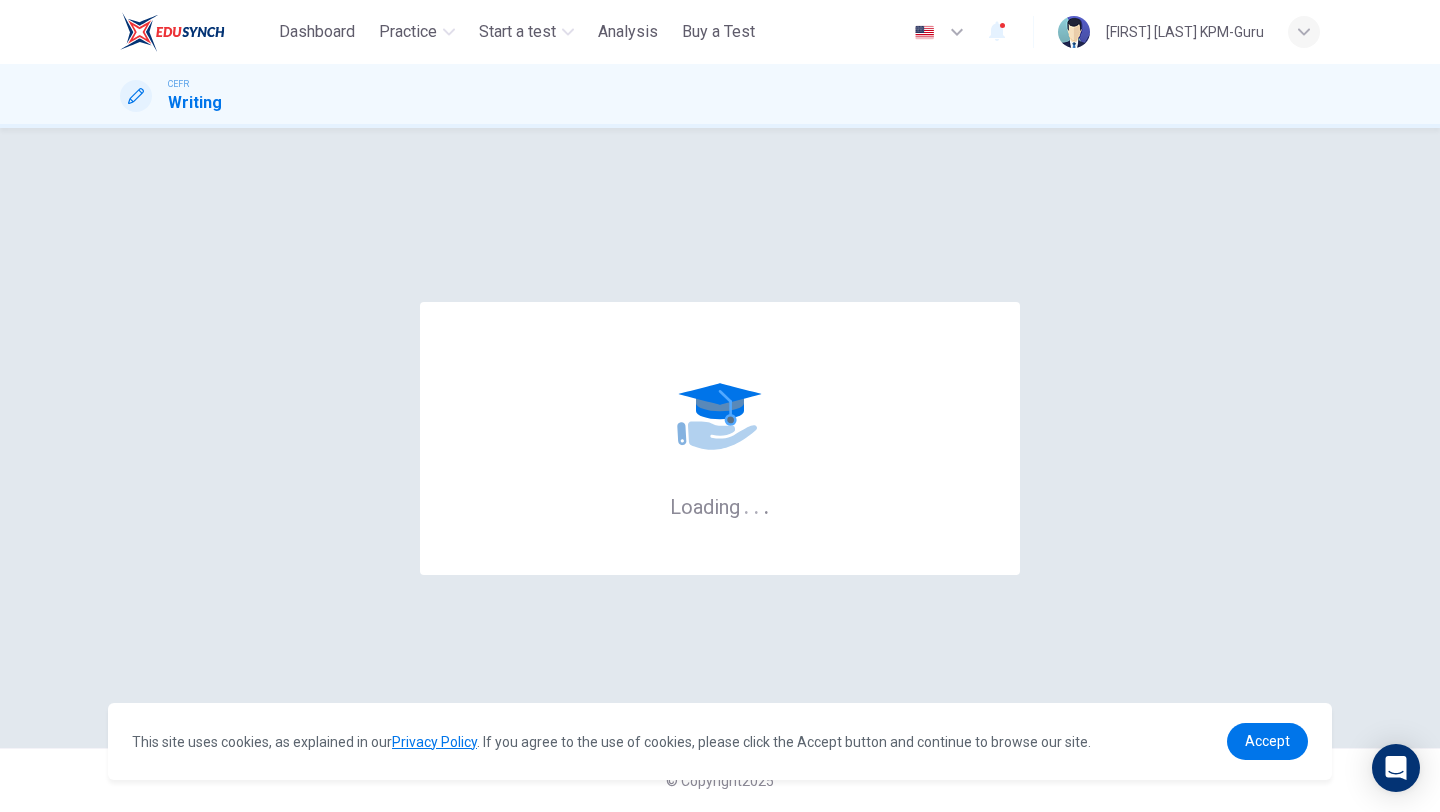 scroll, scrollTop: 0, scrollLeft: 0, axis: both 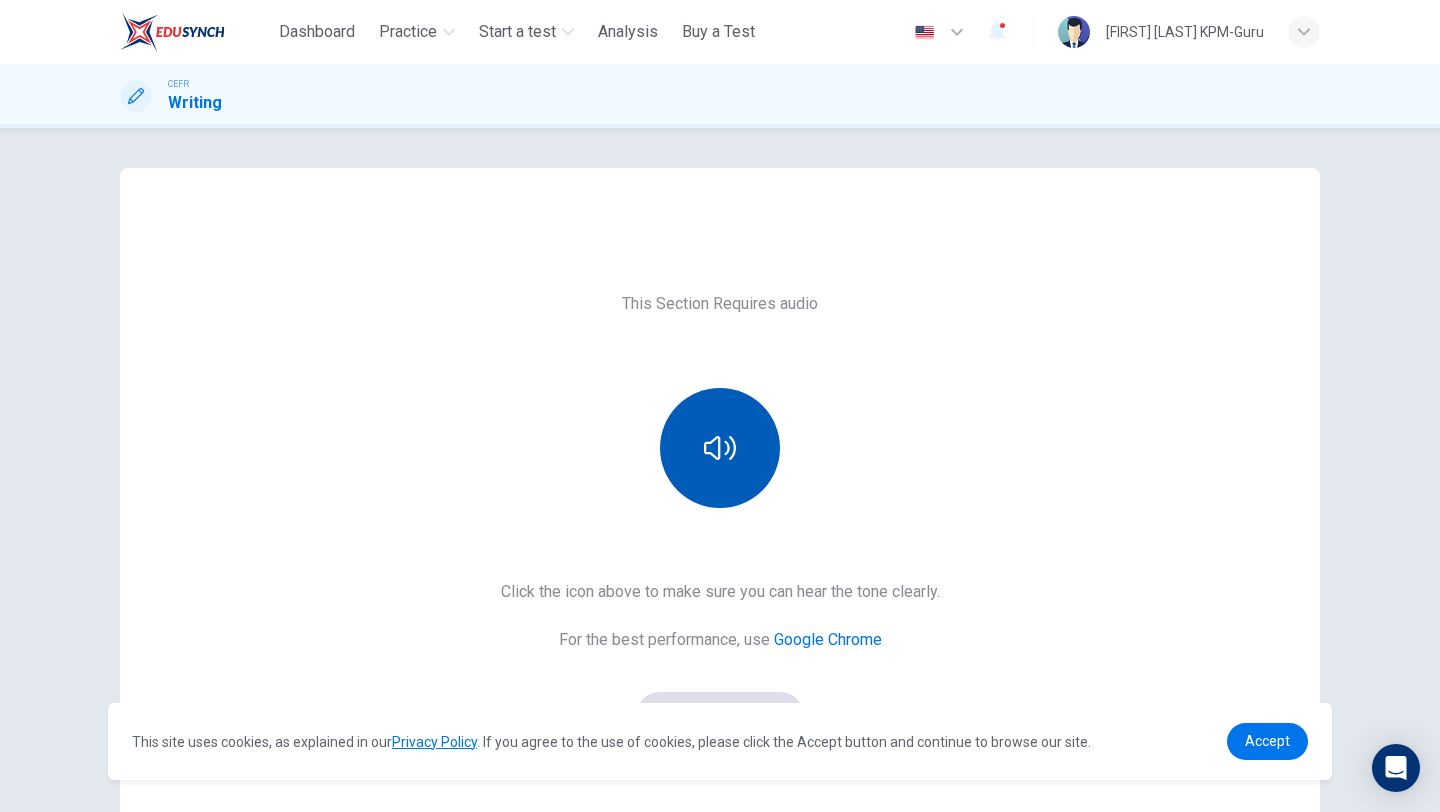 click at bounding box center (720, 448) 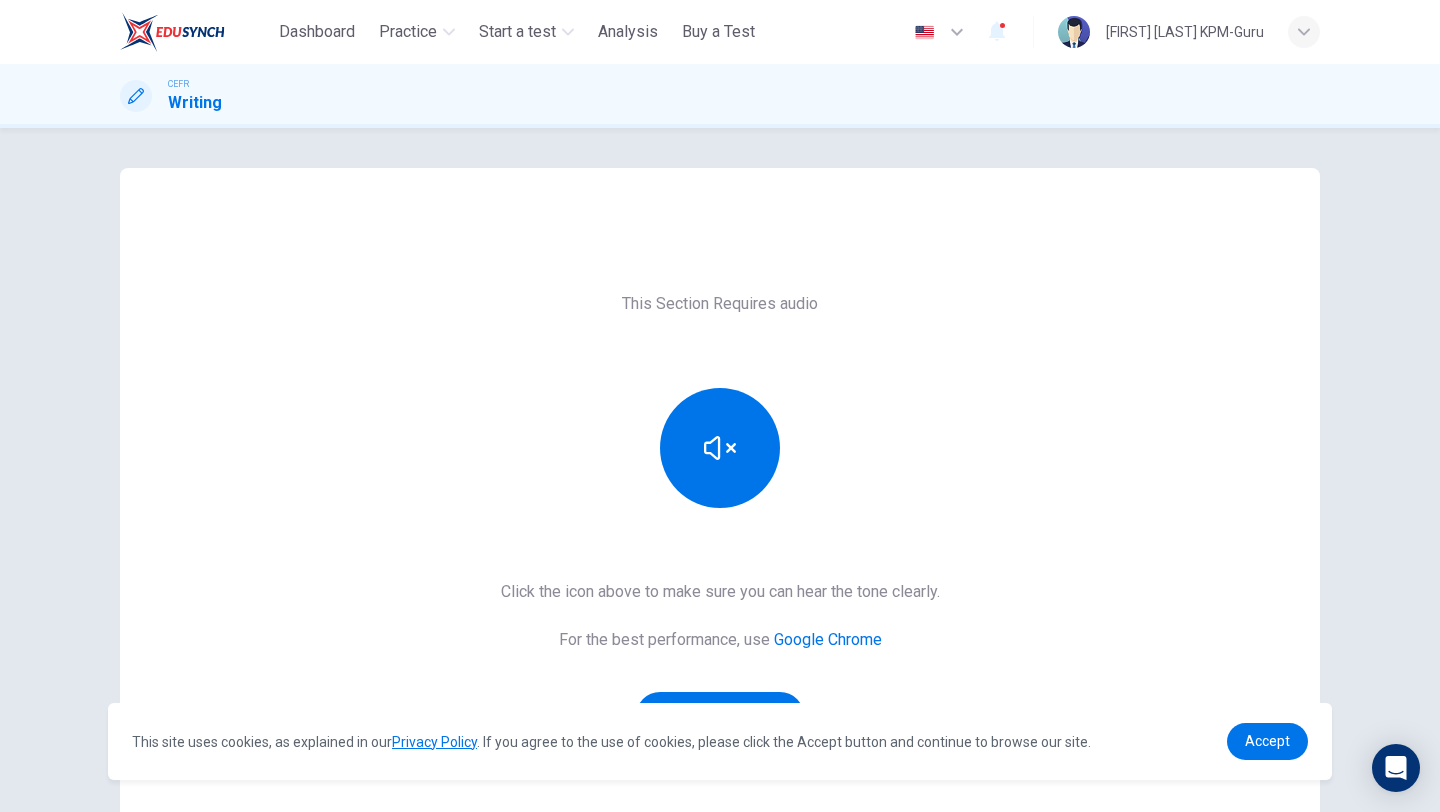 scroll, scrollTop: 155, scrollLeft: 0, axis: vertical 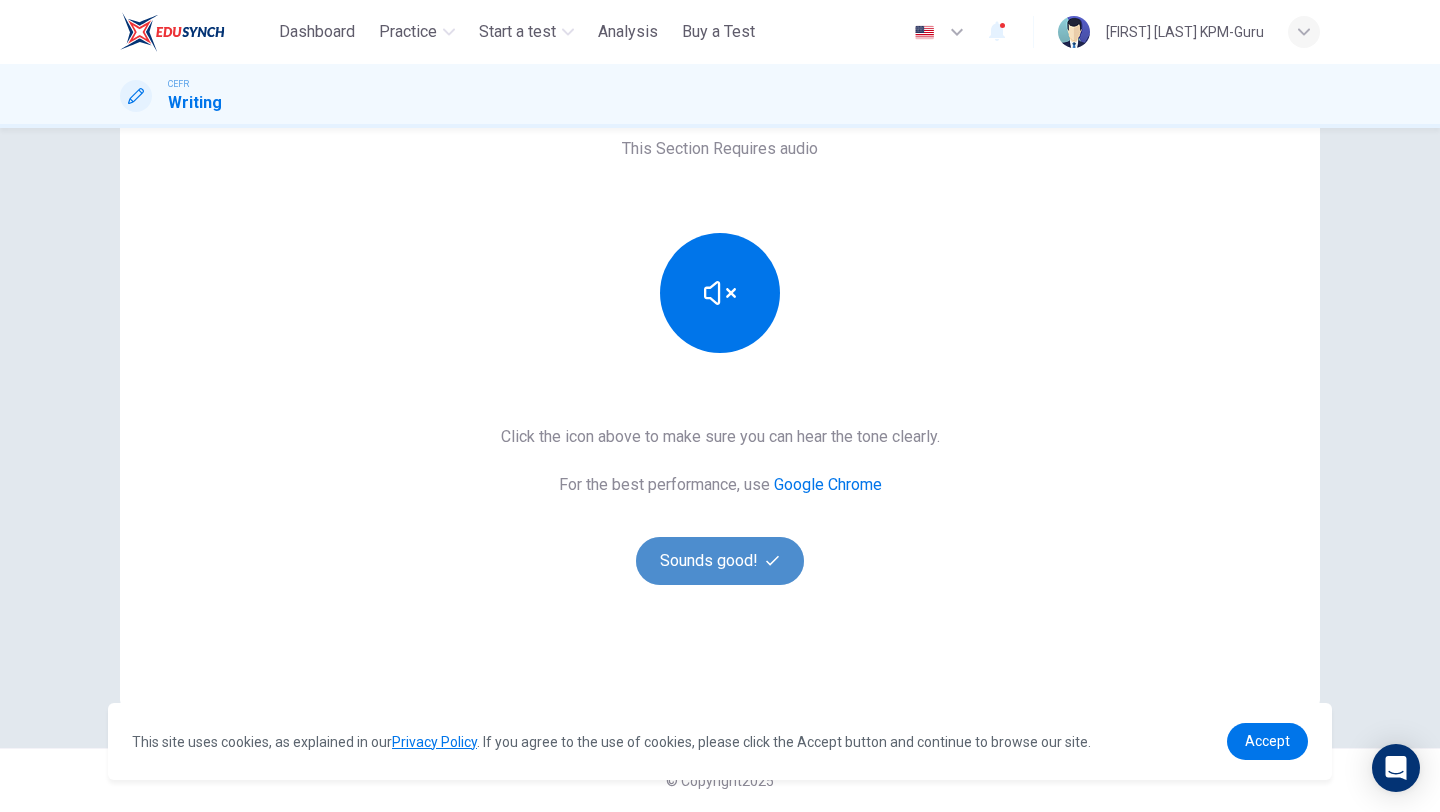click on "Sounds good!" at bounding box center [720, 561] 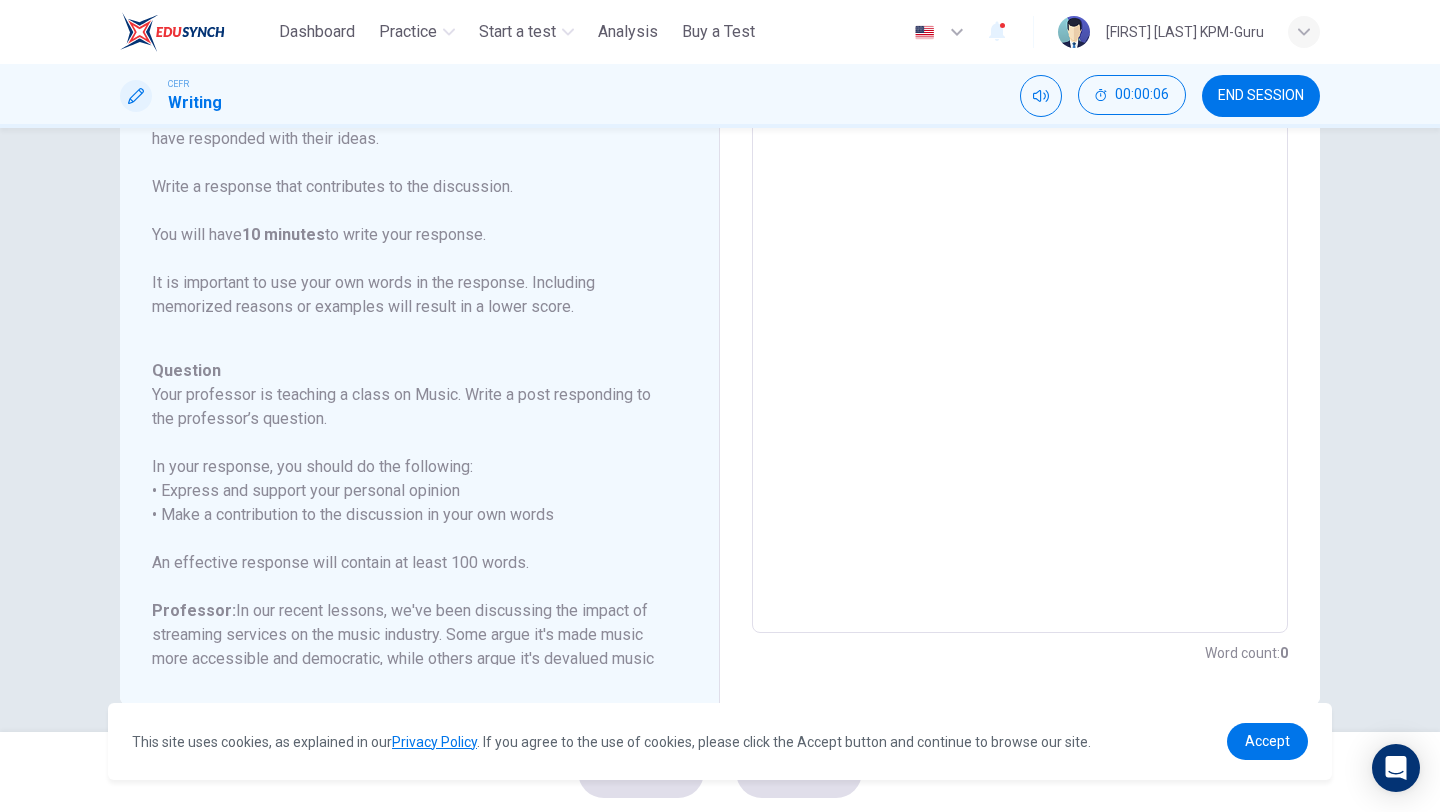 scroll, scrollTop: 286, scrollLeft: 0, axis: vertical 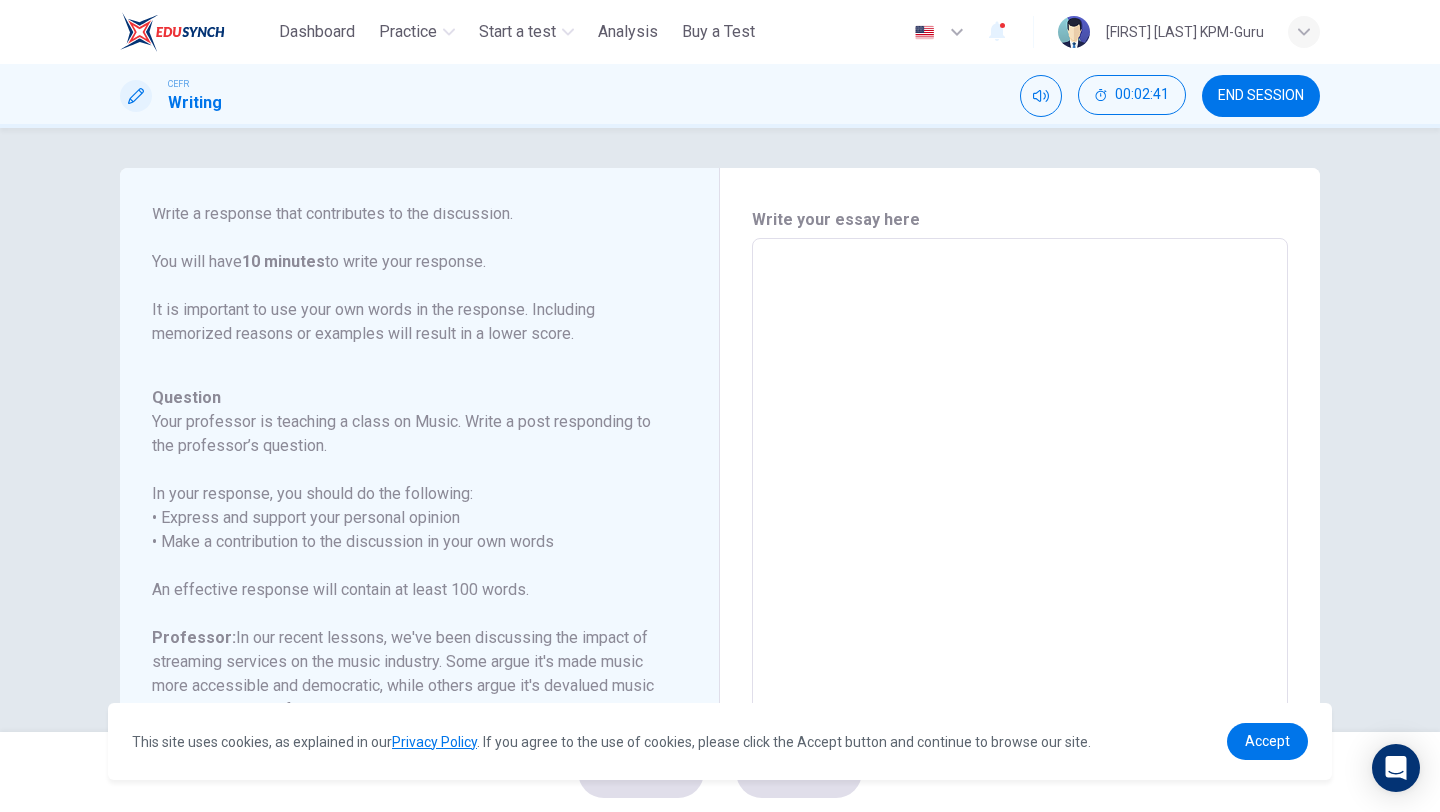 click at bounding box center (1020, 572) 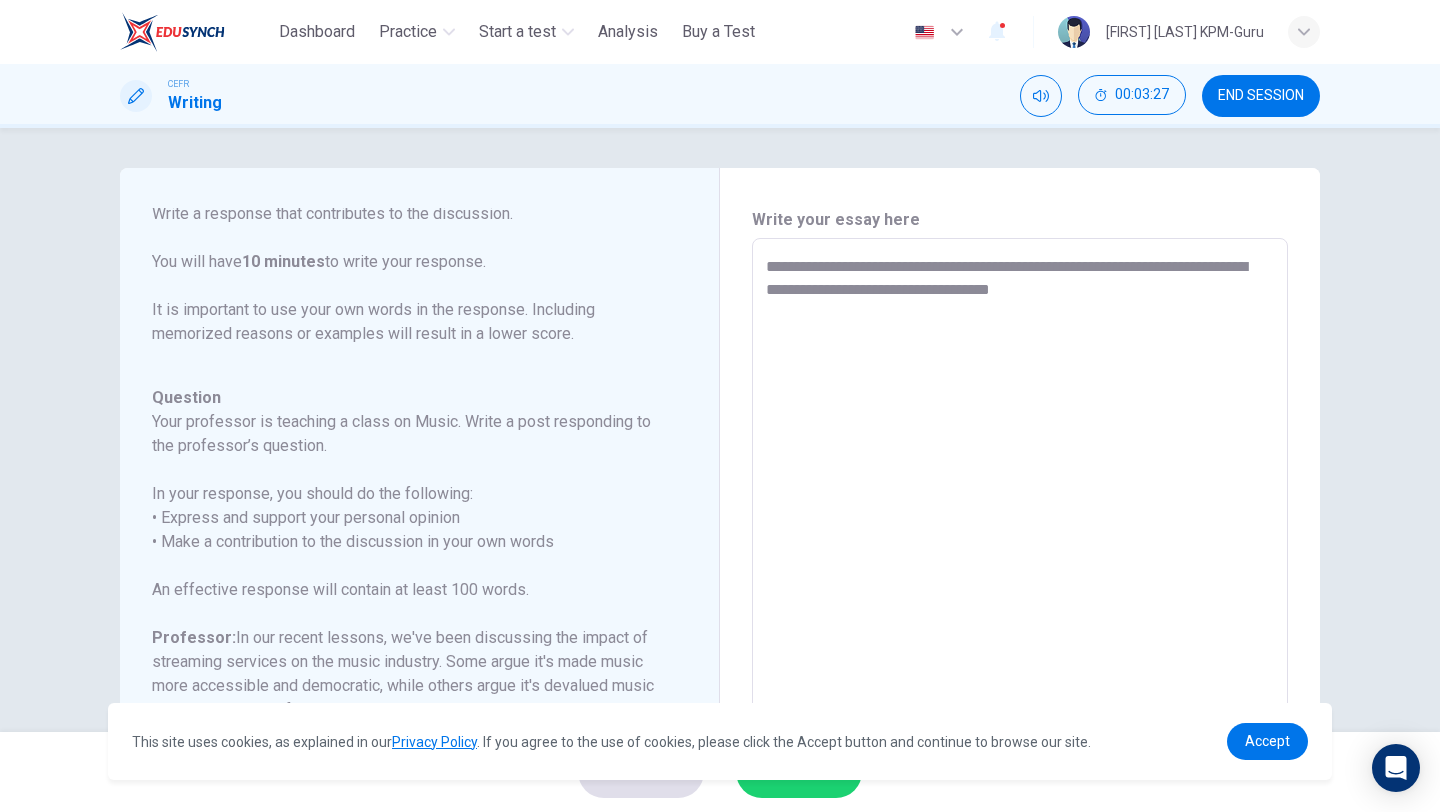 drag, startPoint x: 903, startPoint y: 293, endPoint x: 1090, endPoint y: 311, distance: 187.86432 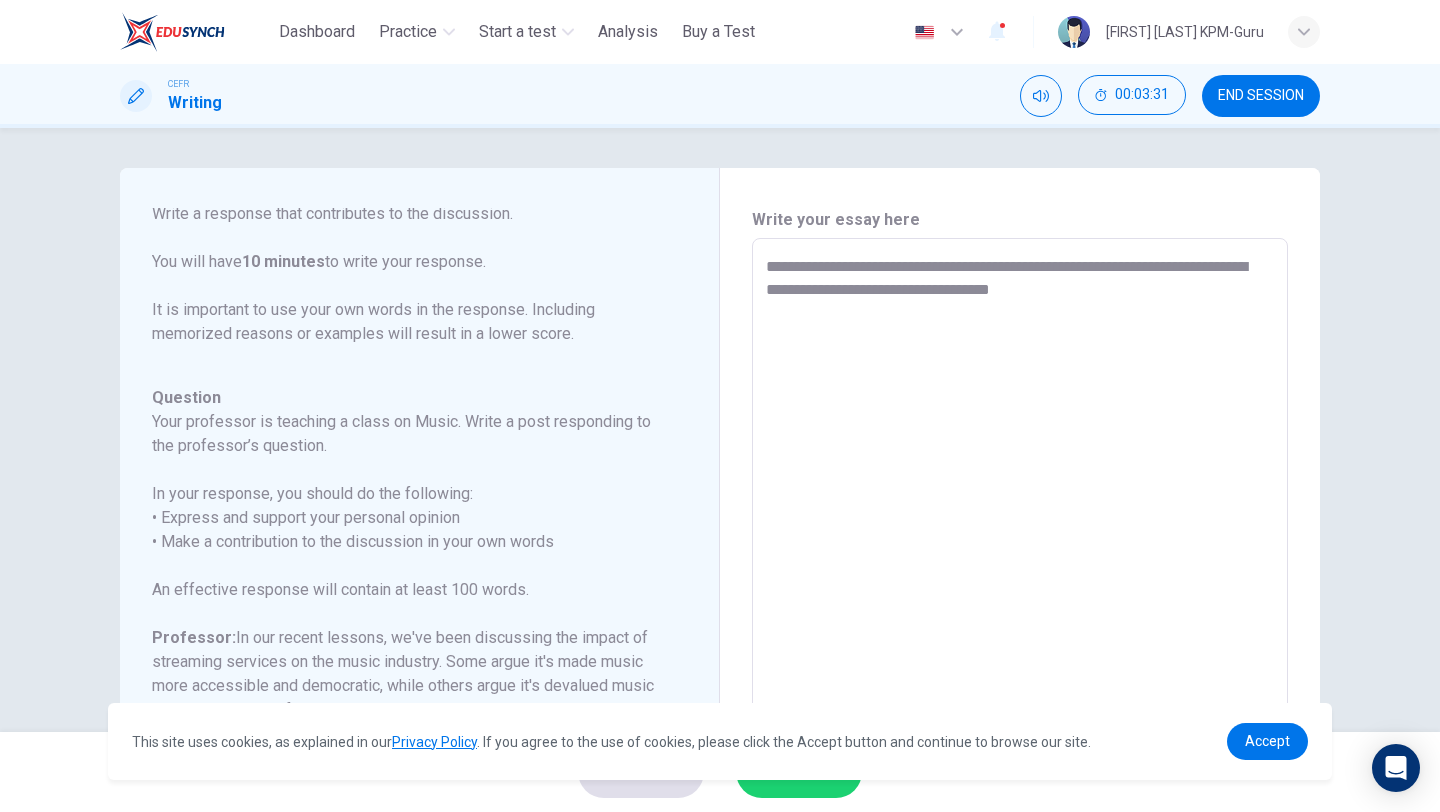 click on "**********" at bounding box center (1020, 572) 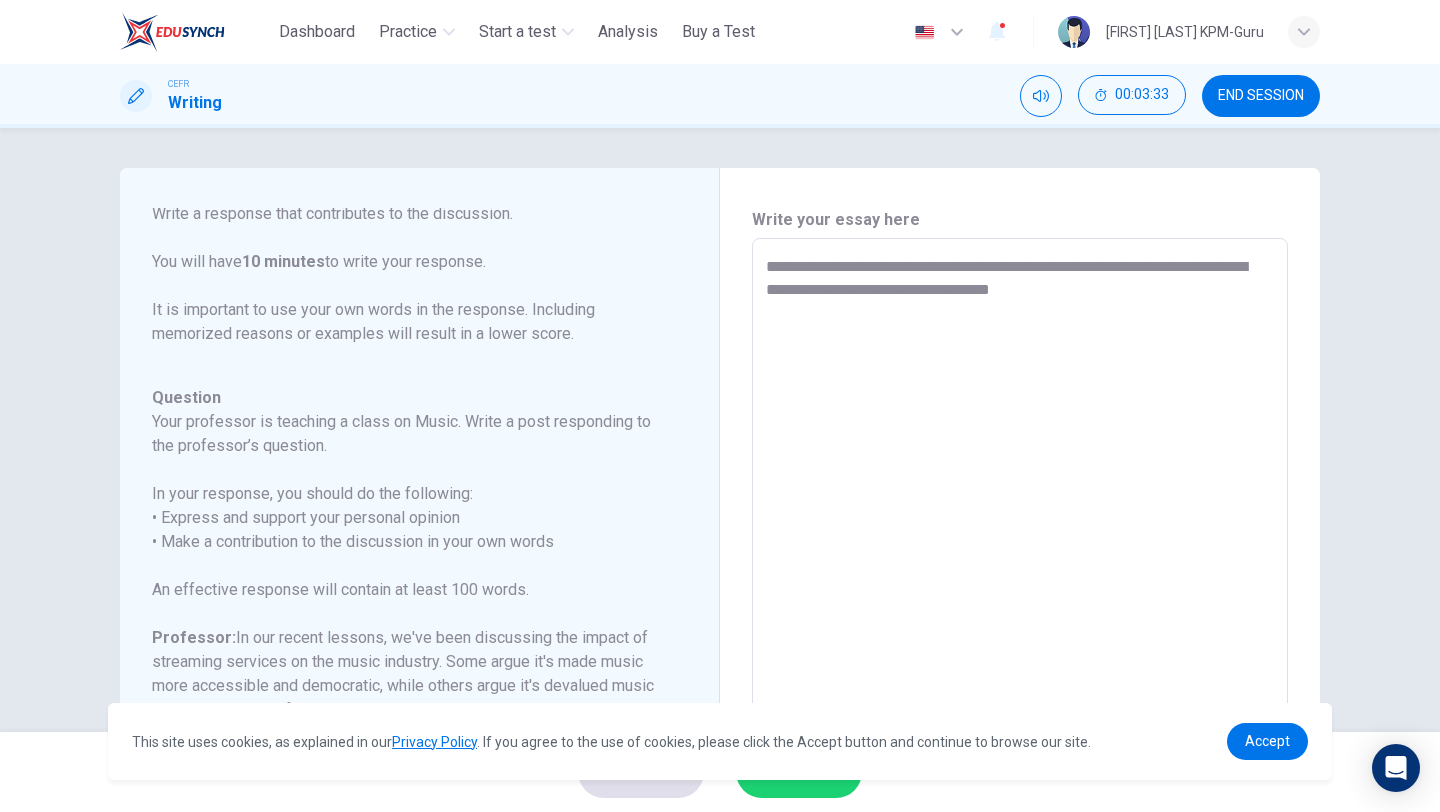 click on "**********" at bounding box center [1020, 572] 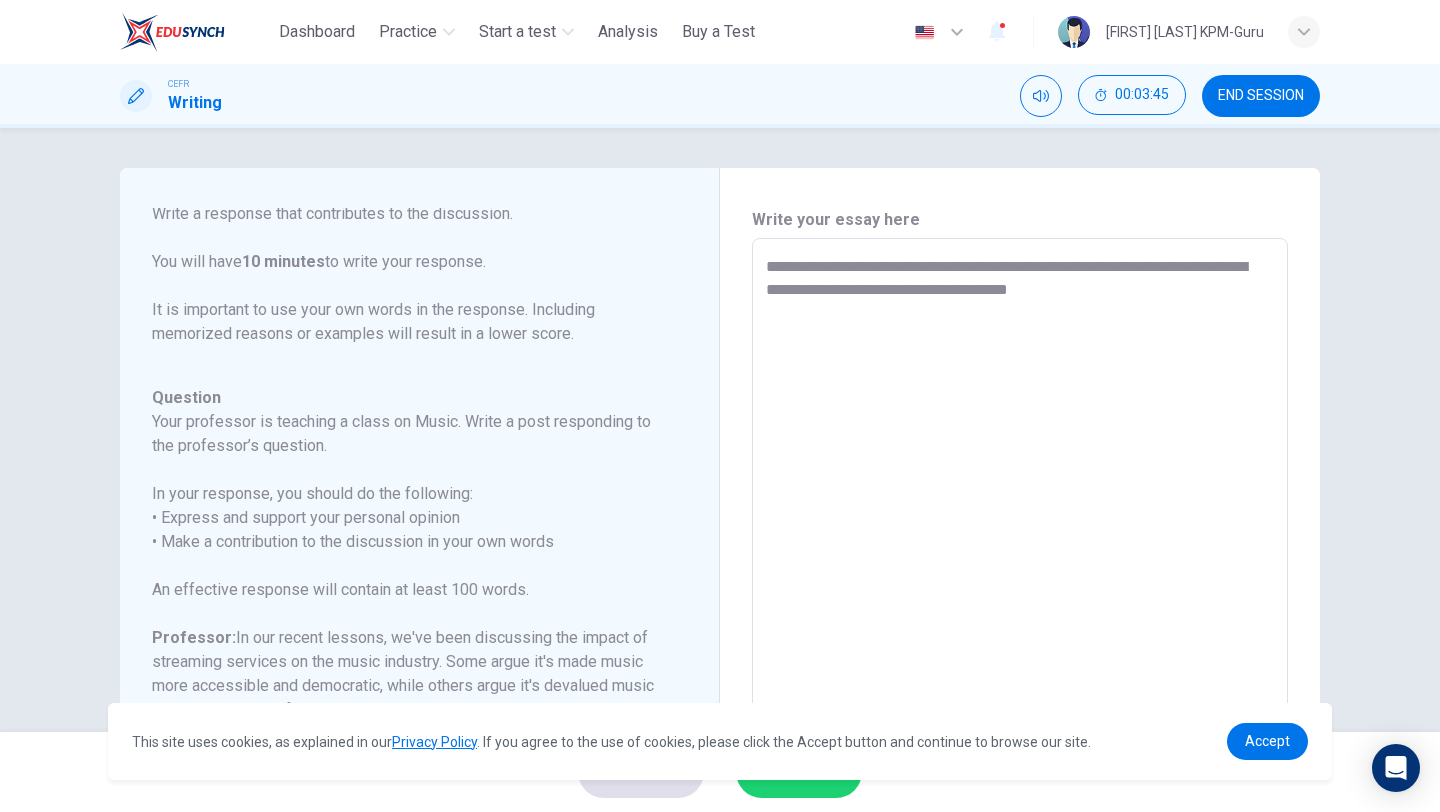 drag, startPoint x: 1105, startPoint y: 291, endPoint x: 957, endPoint y: 292, distance: 148.00337 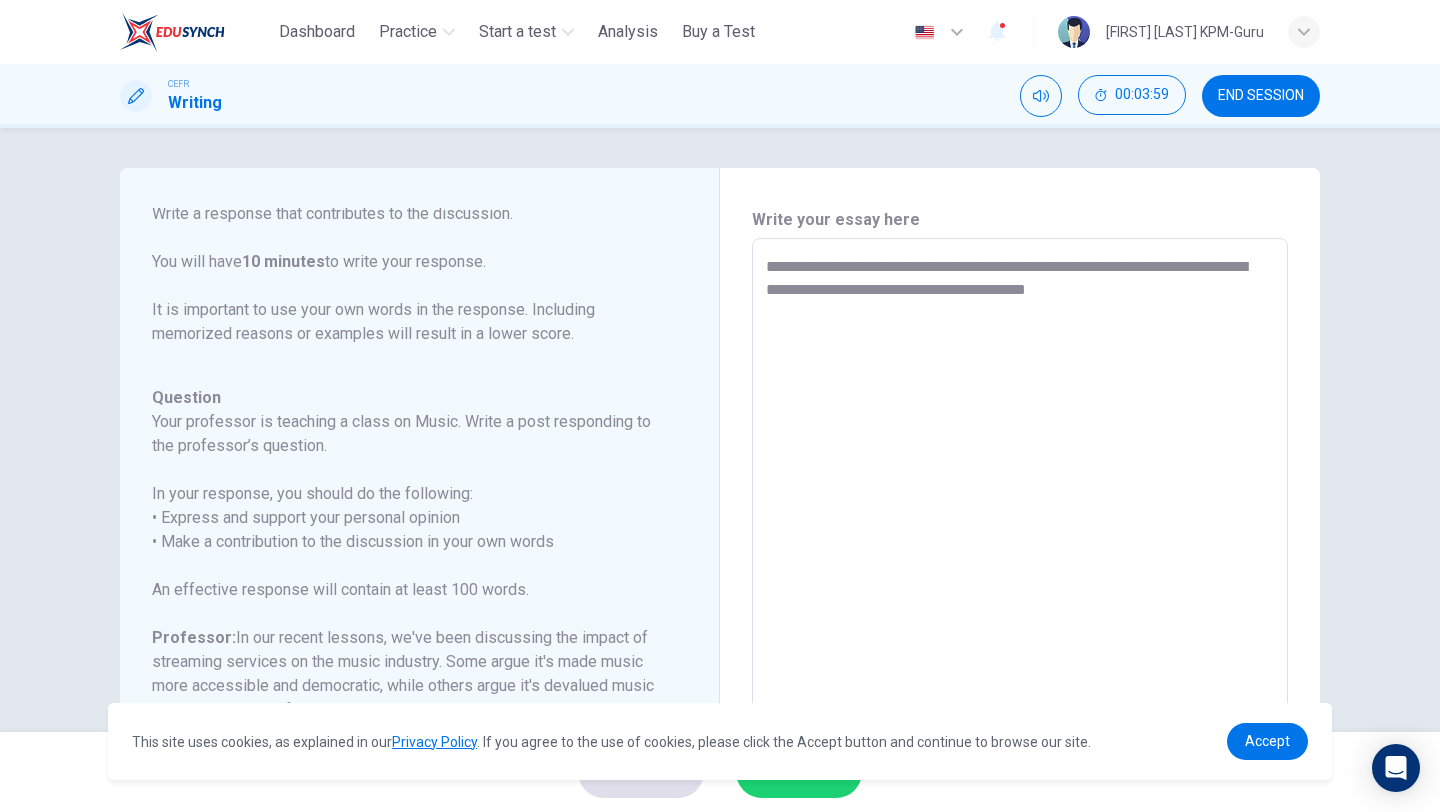 scroll, scrollTop: 286, scrollLeft: 0, axis: vertical 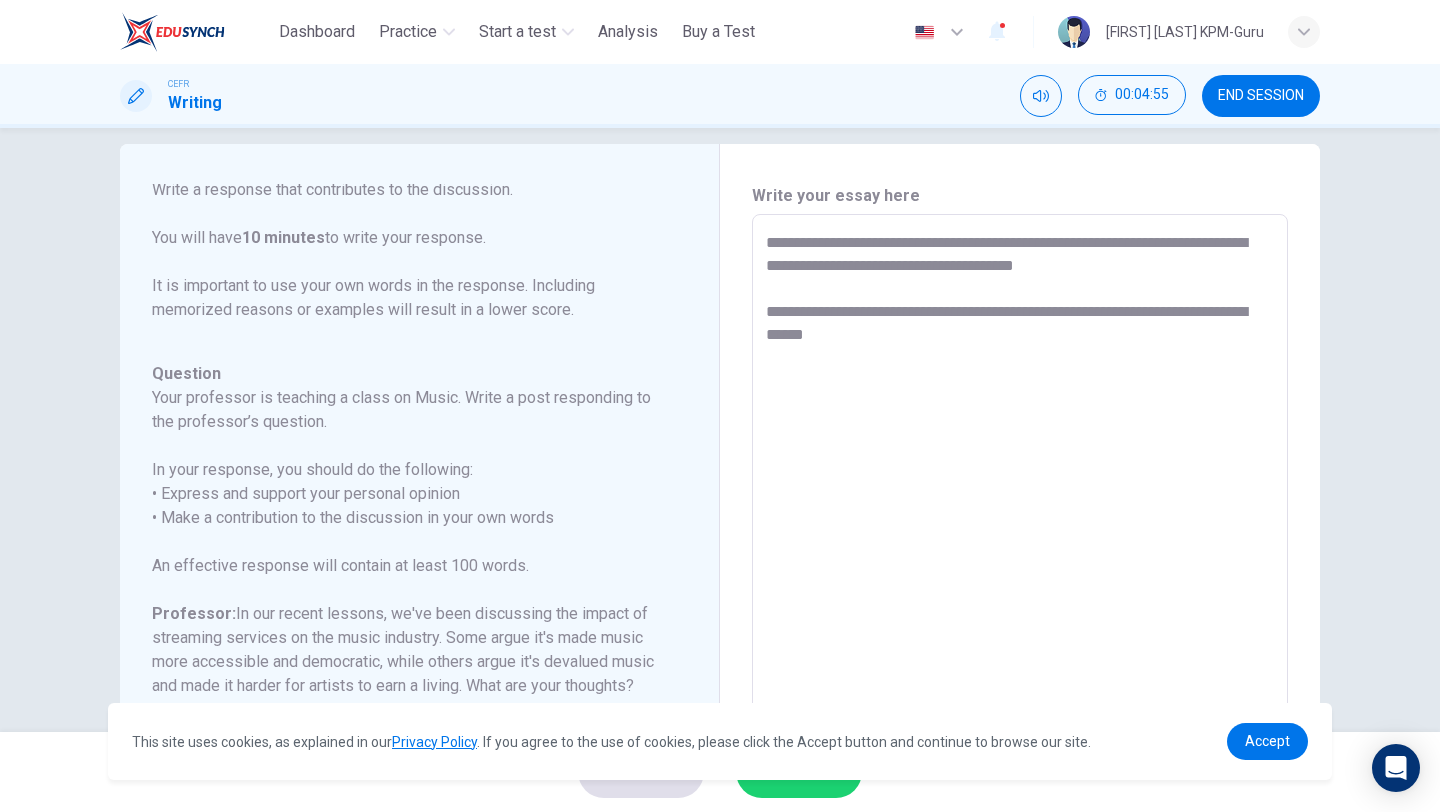 click on "**********" at bounding box center (1020, 548) 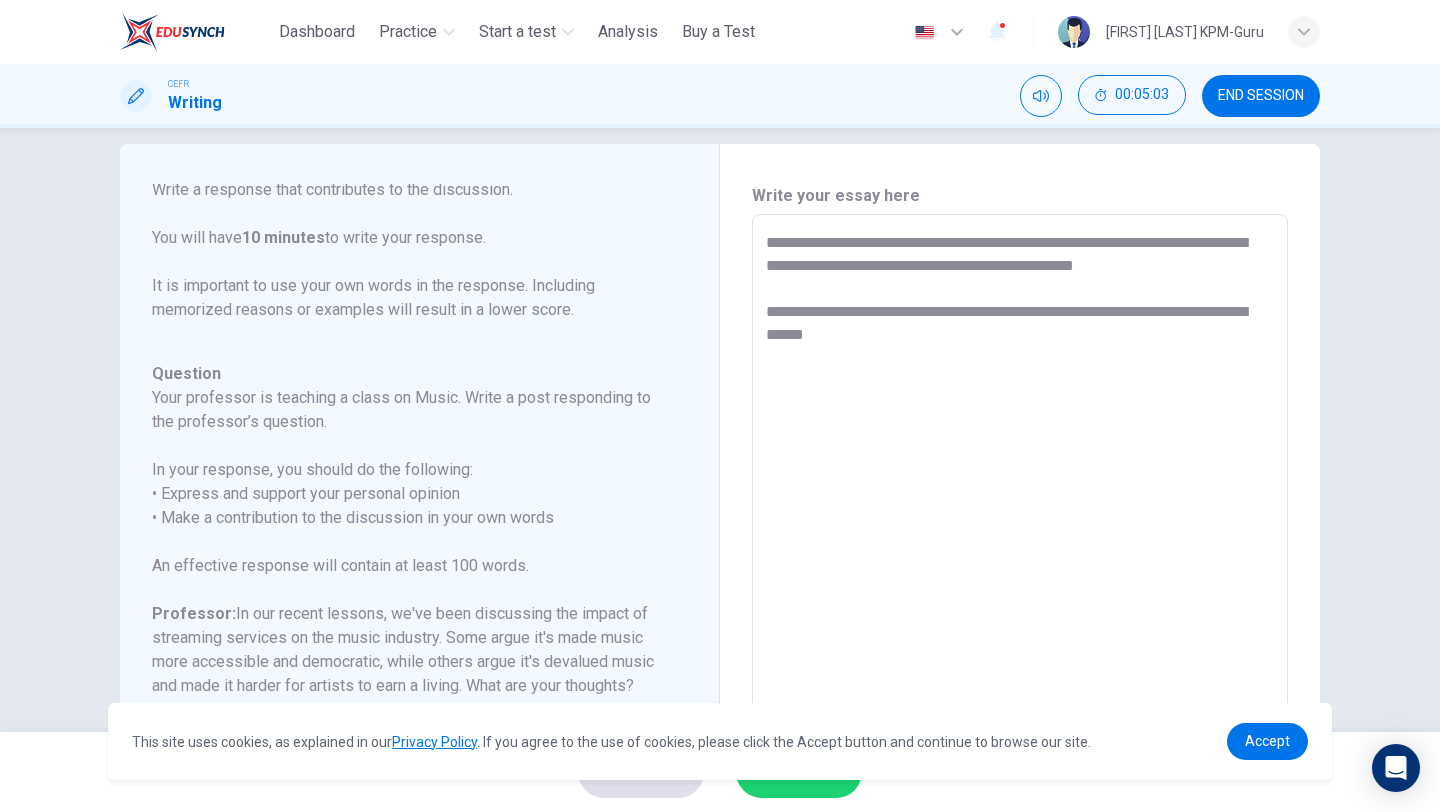 drag, startPoint x: 1167, startPoint y: 241, endPoint x: 896, endPoint y: 270, distance: 272.54724 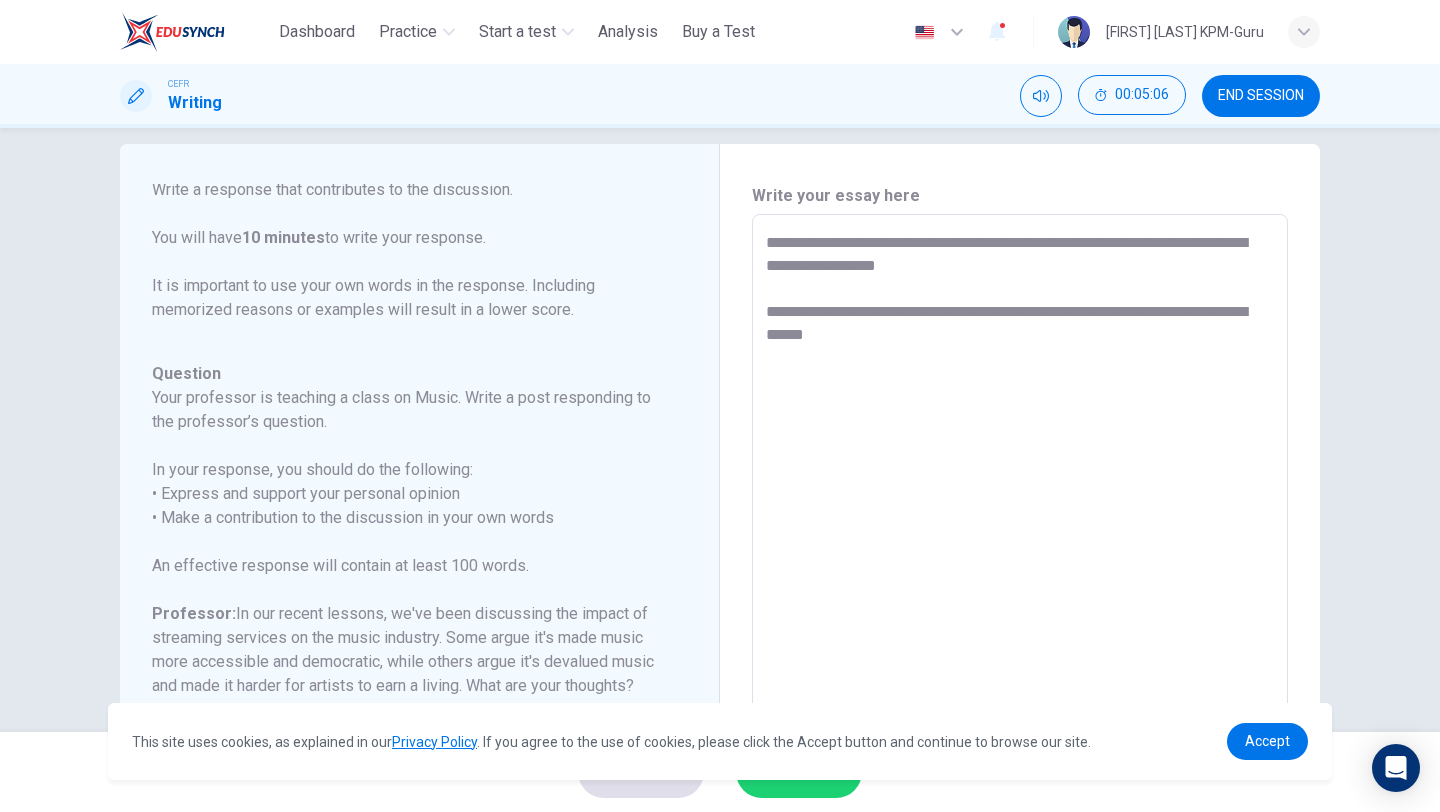 click on "**********" at bounding box center [1020, 548] 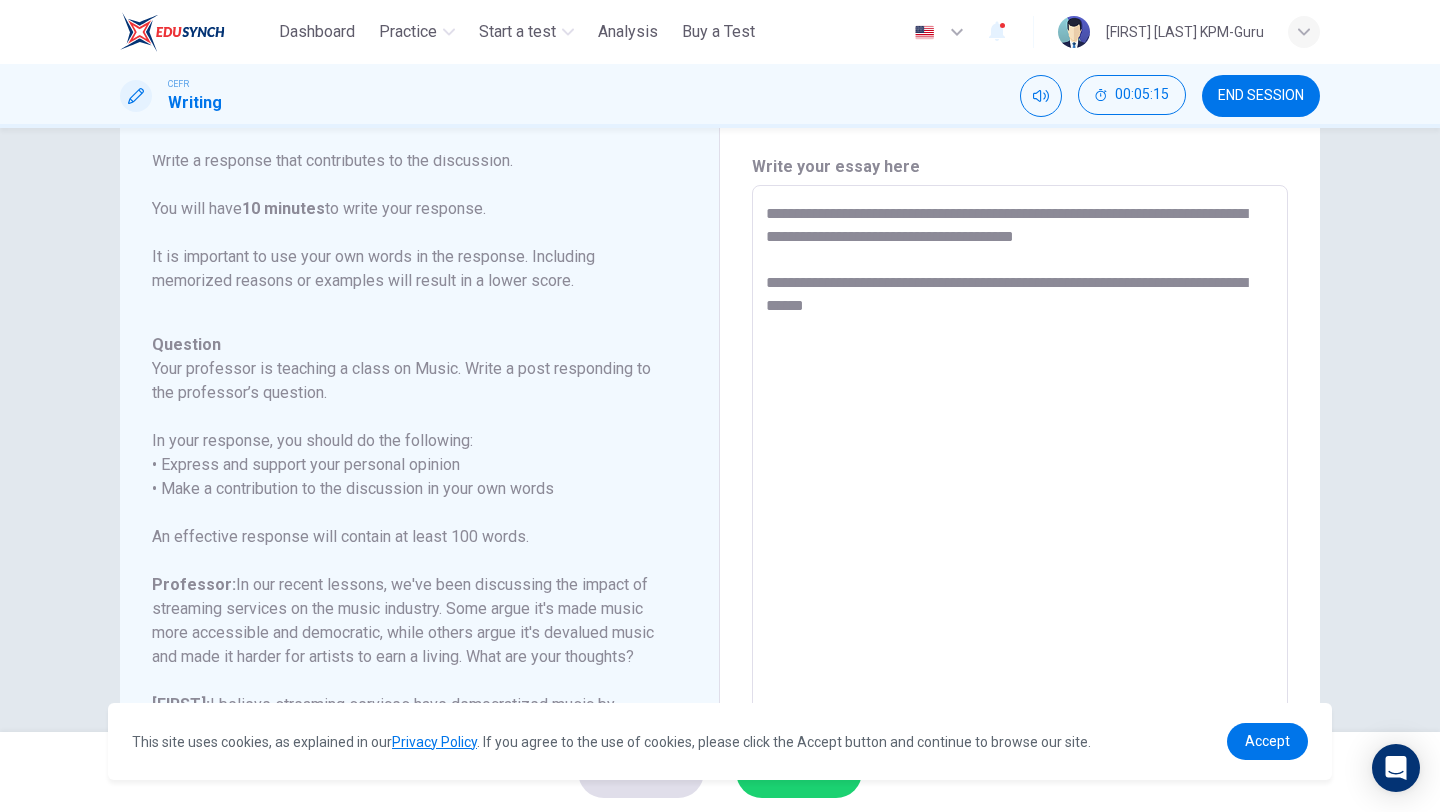 scroll, scrollTop: 58, scrollLeft: 0, axis: vertical 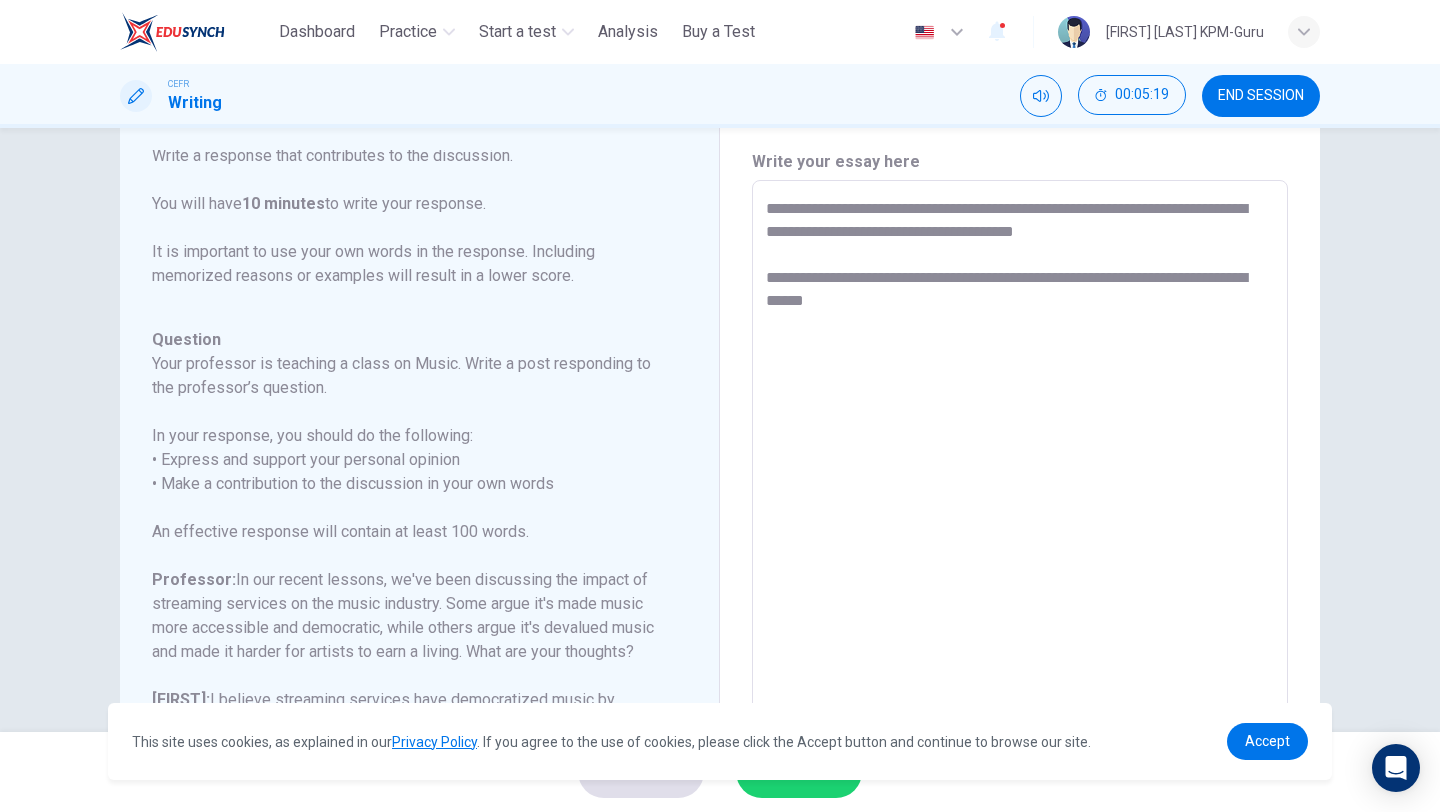 click on "**********" at bounding box center (1020, 514) 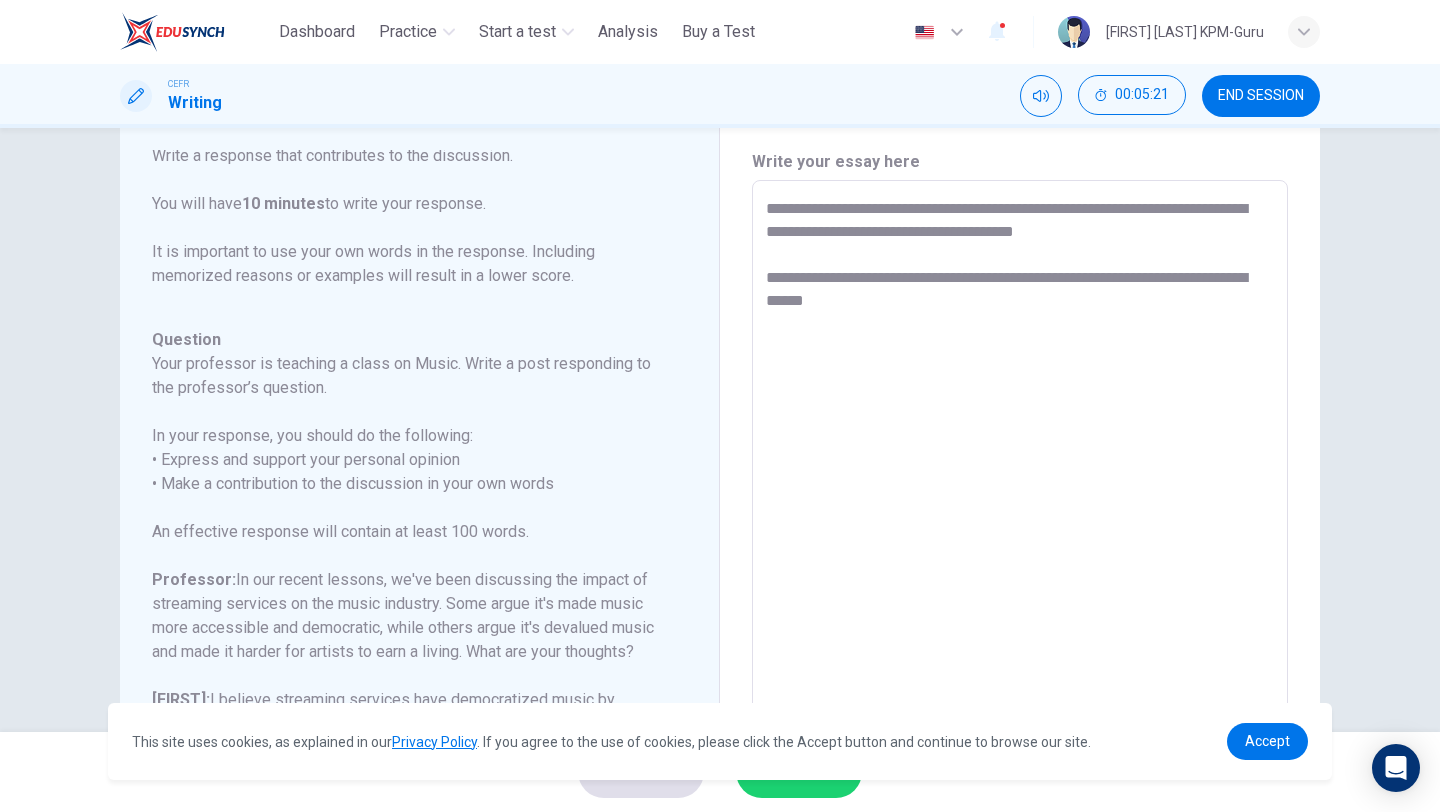 click on "**********" at bounding box center [1020, 514] 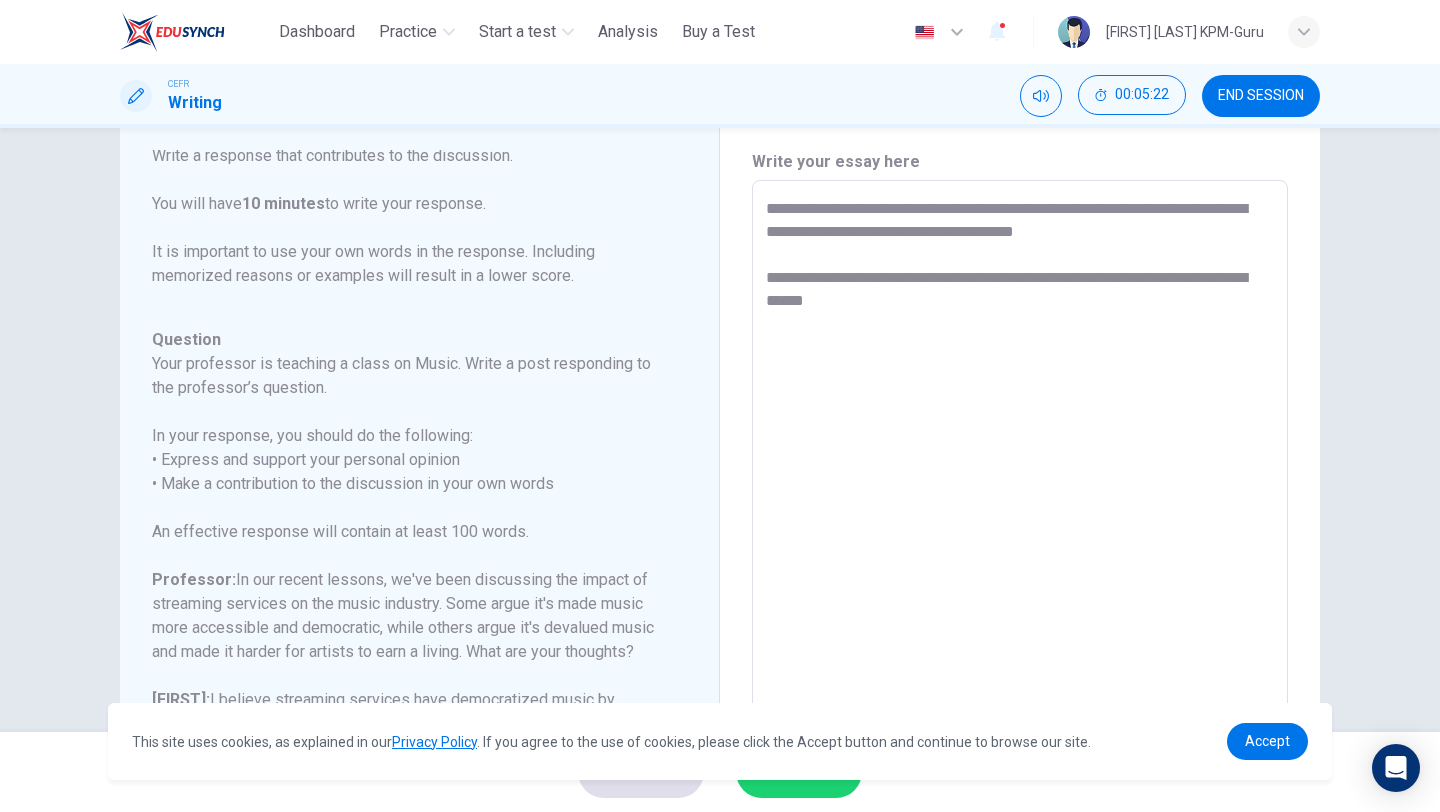 click on "**********" at bounding box center [1020, 514] 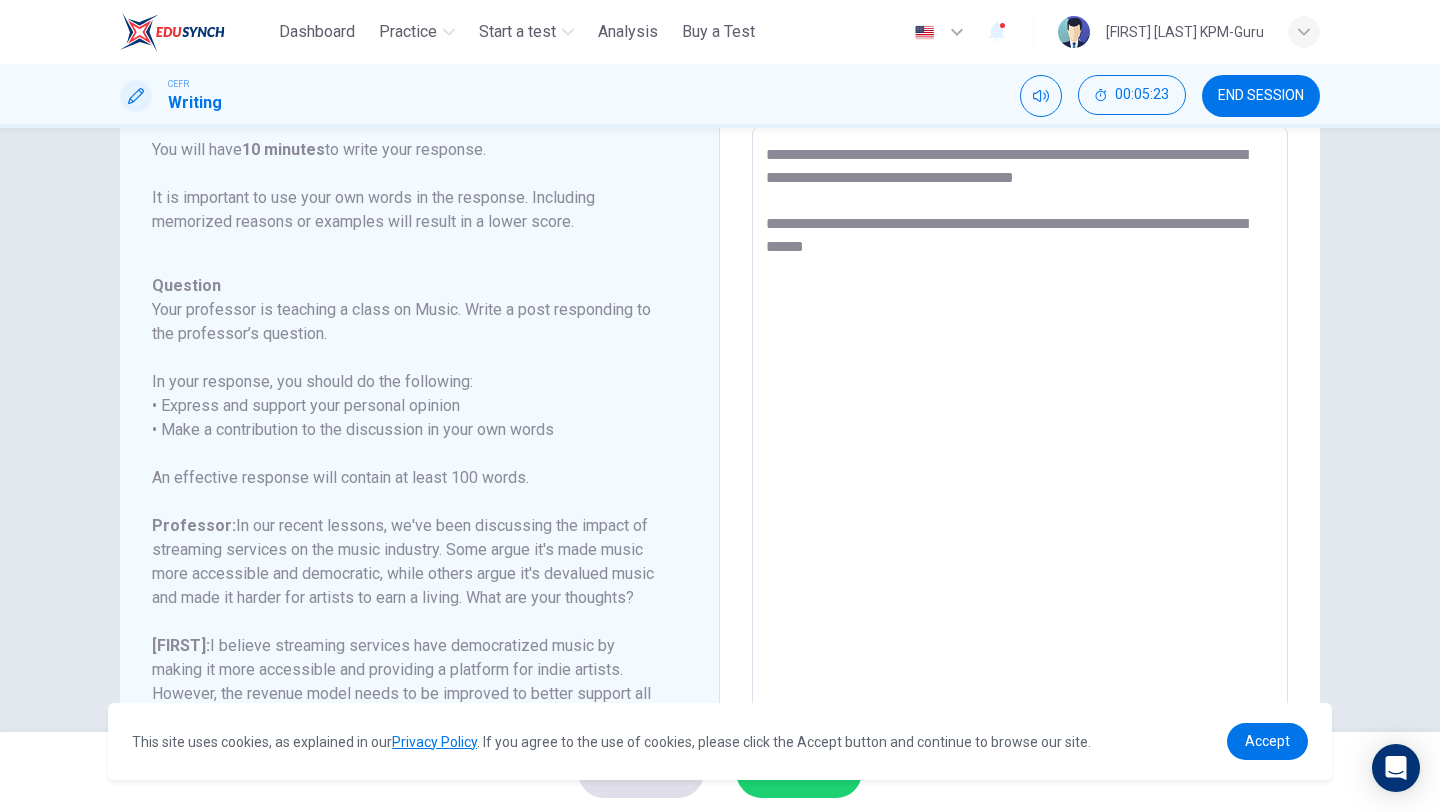 scroll, scrollTop: 126, scrollLeft: 0, axis: vertical 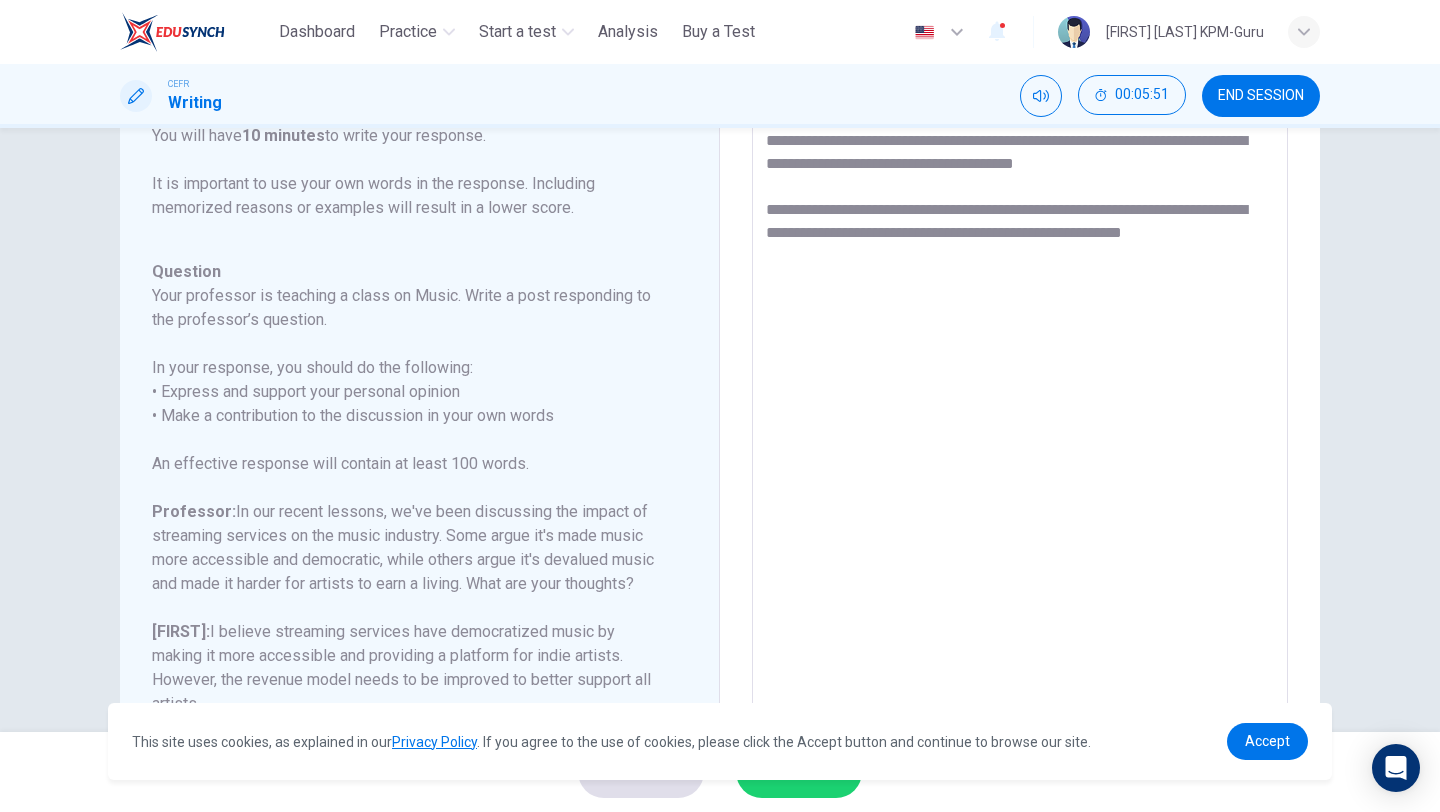 click on "**********" at bounding box center (1020, 446) 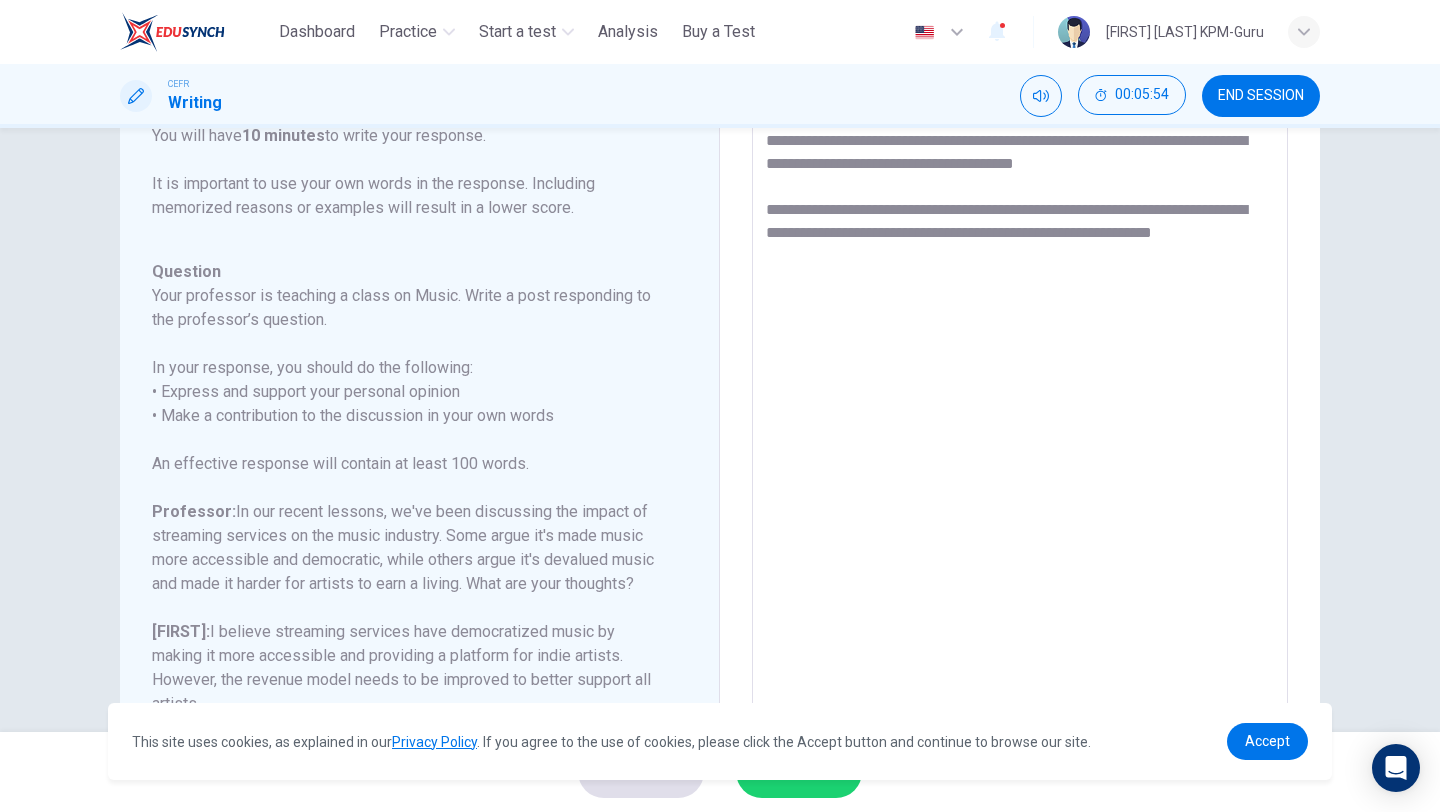 drag, startPoint x: 1196, startPoint y: 235, endPoint x: 1230, endPoint y: 260, distance: 42.201897 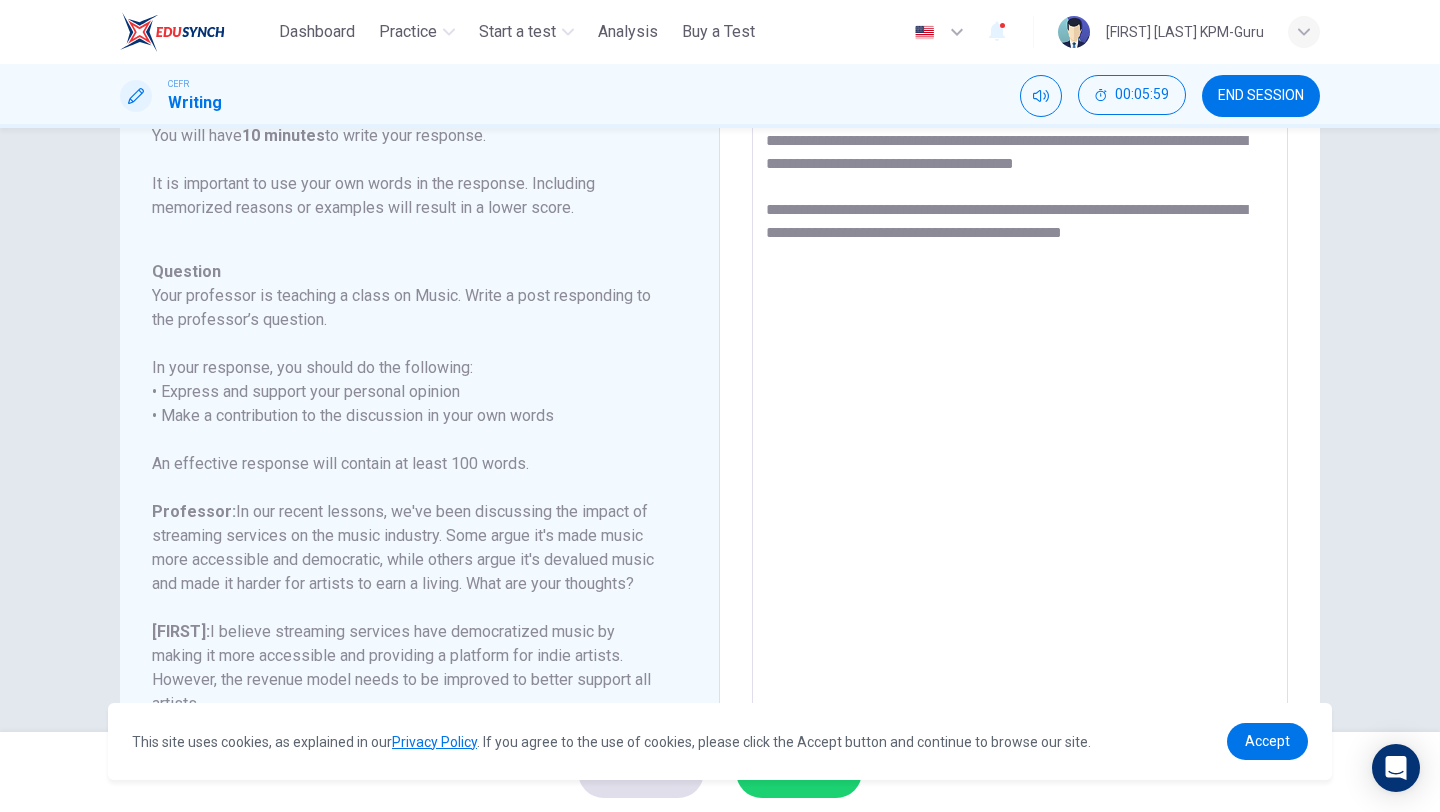 click on "**********" at bounding box center [1020, 446] 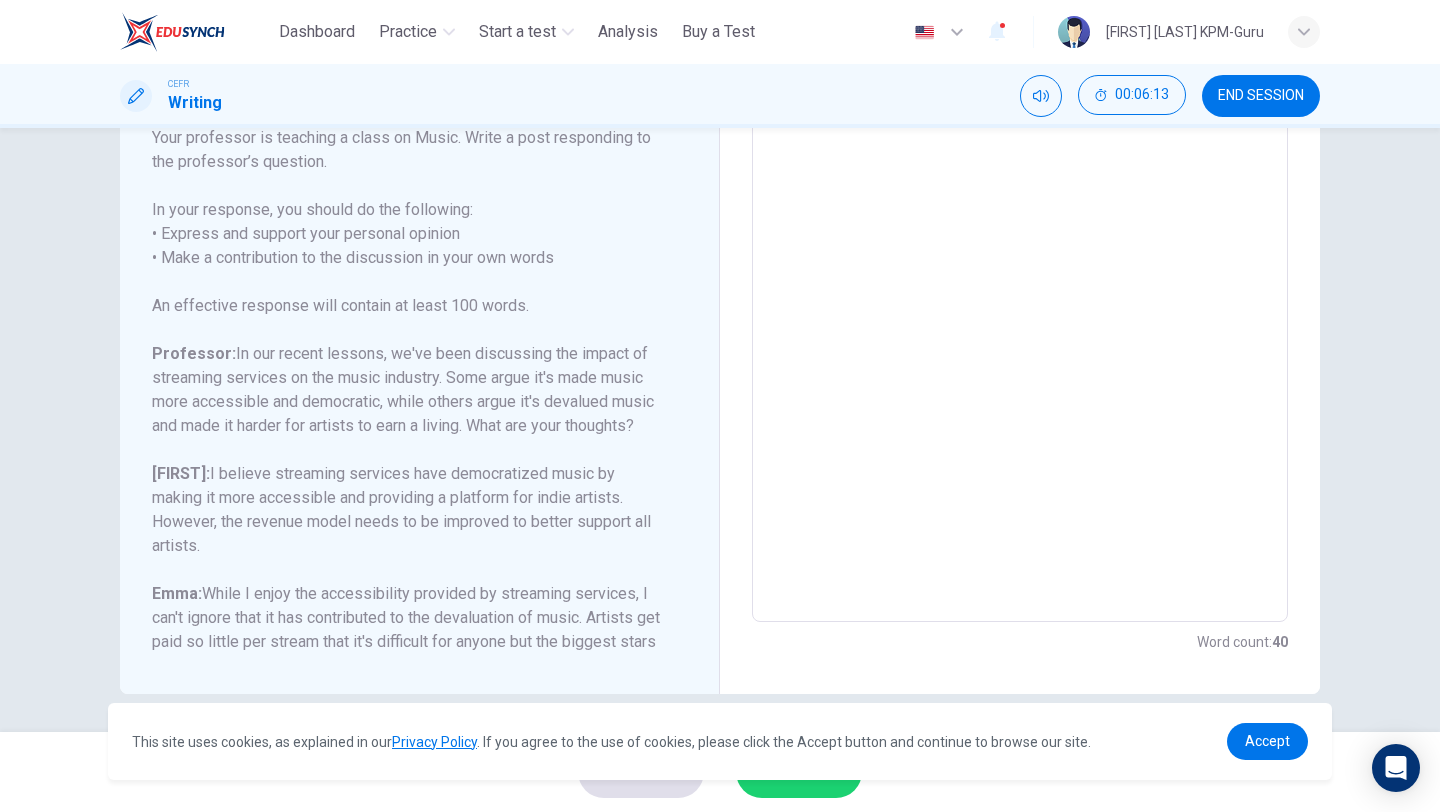 scroll, scrollTop: 286, scrollLeft: 0, axis: vertical 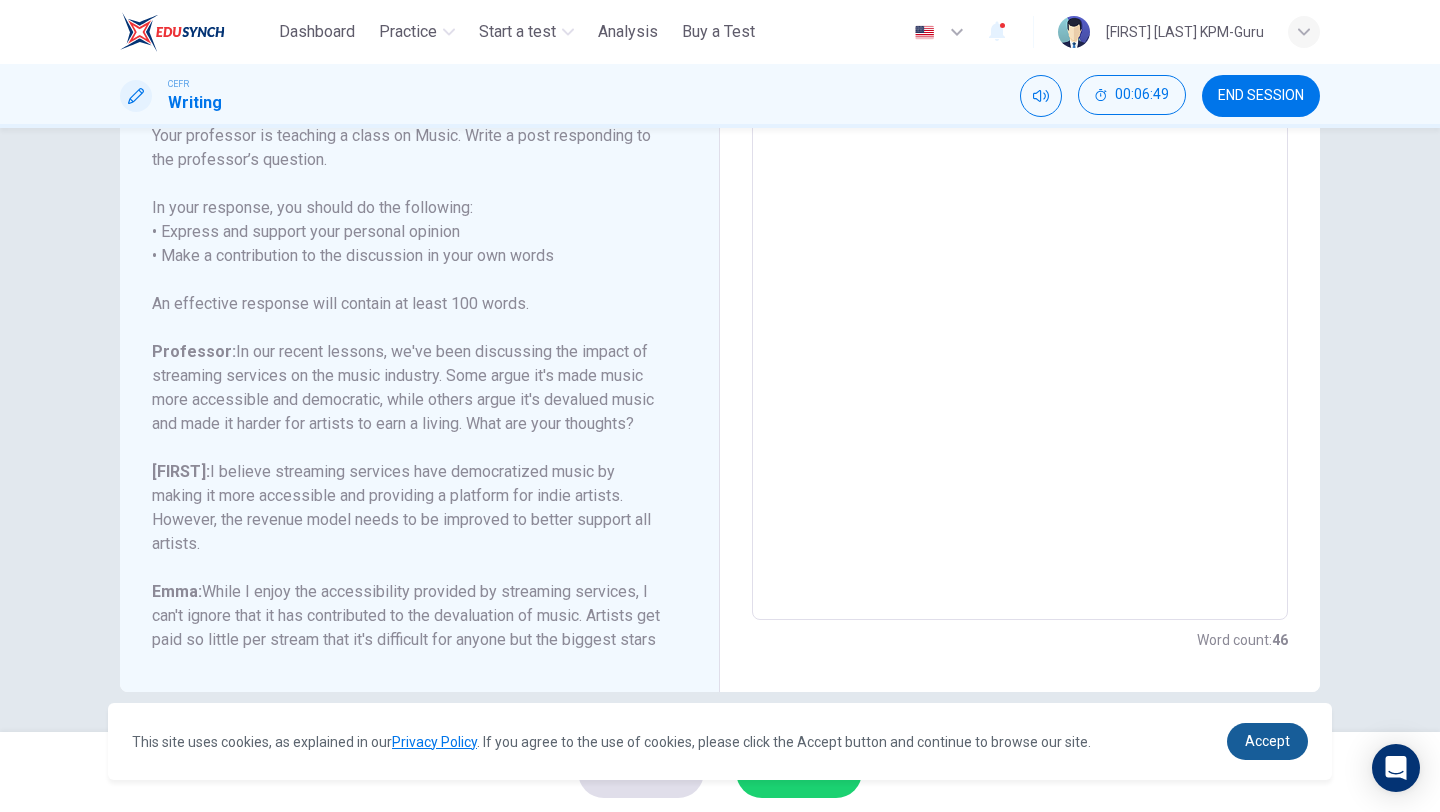 click on "Accept" at bounding box center (1267, 741) 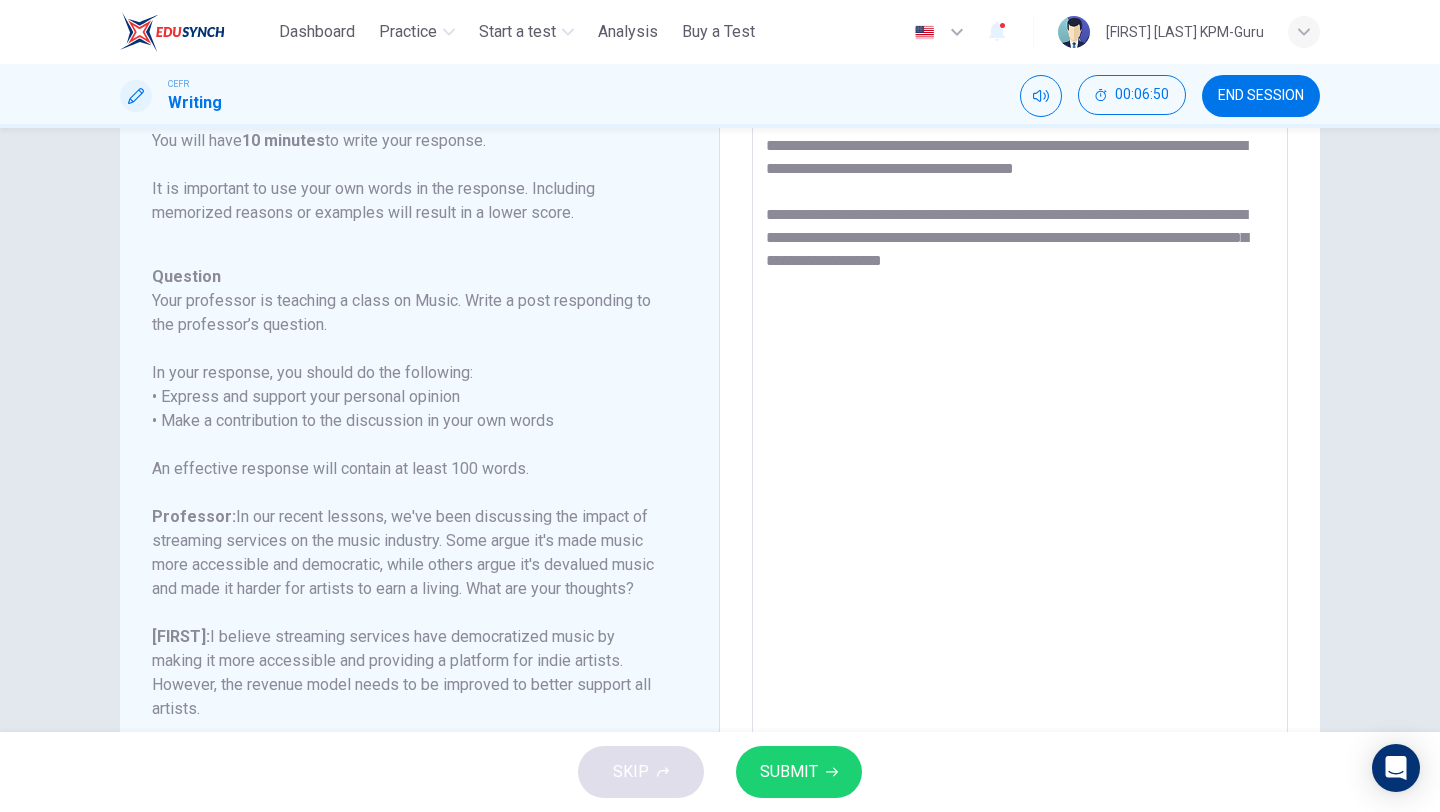 scroll, scrollTop: 82, scrollLeft: 0, axis: vertical 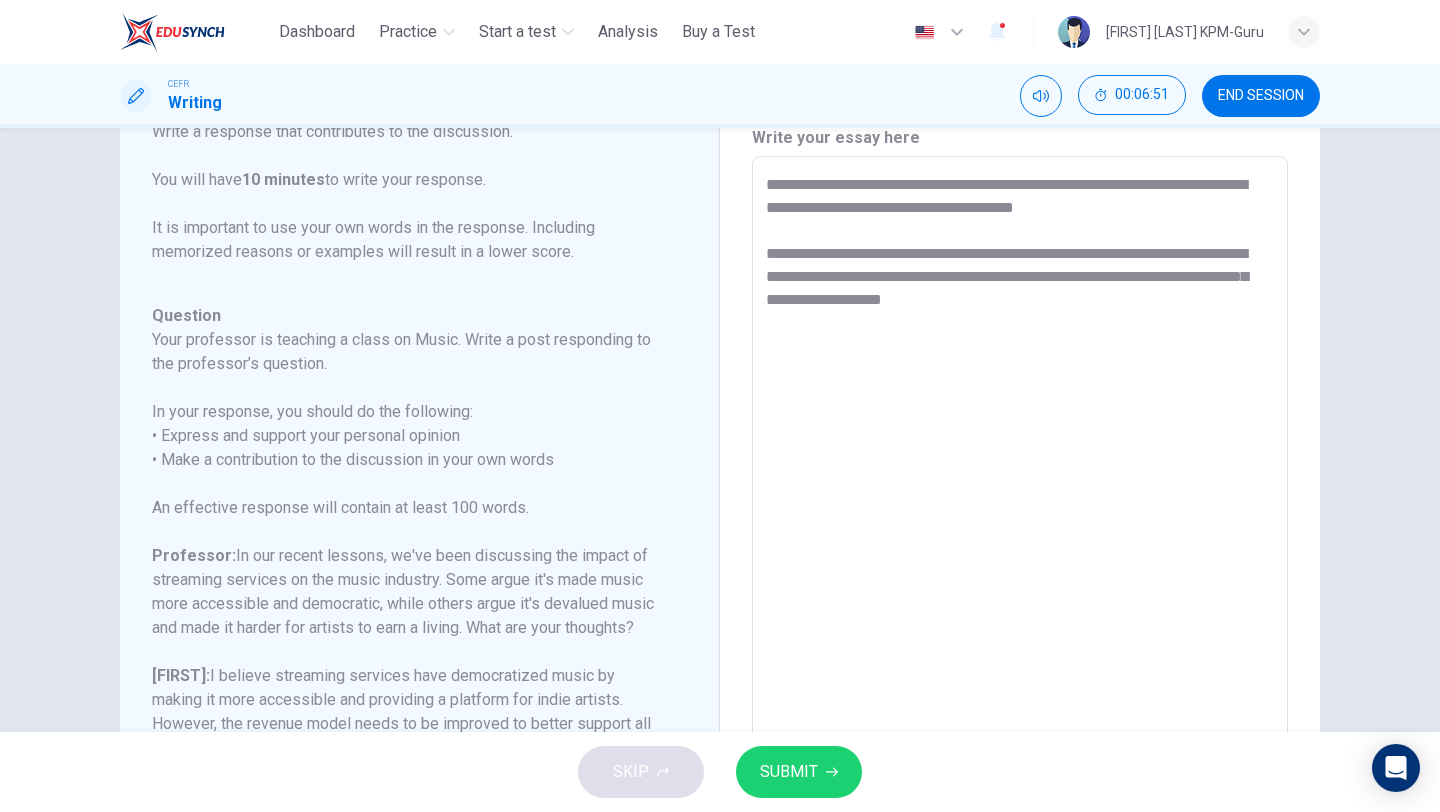 click on "**********" at bounding box center [1020, 490] 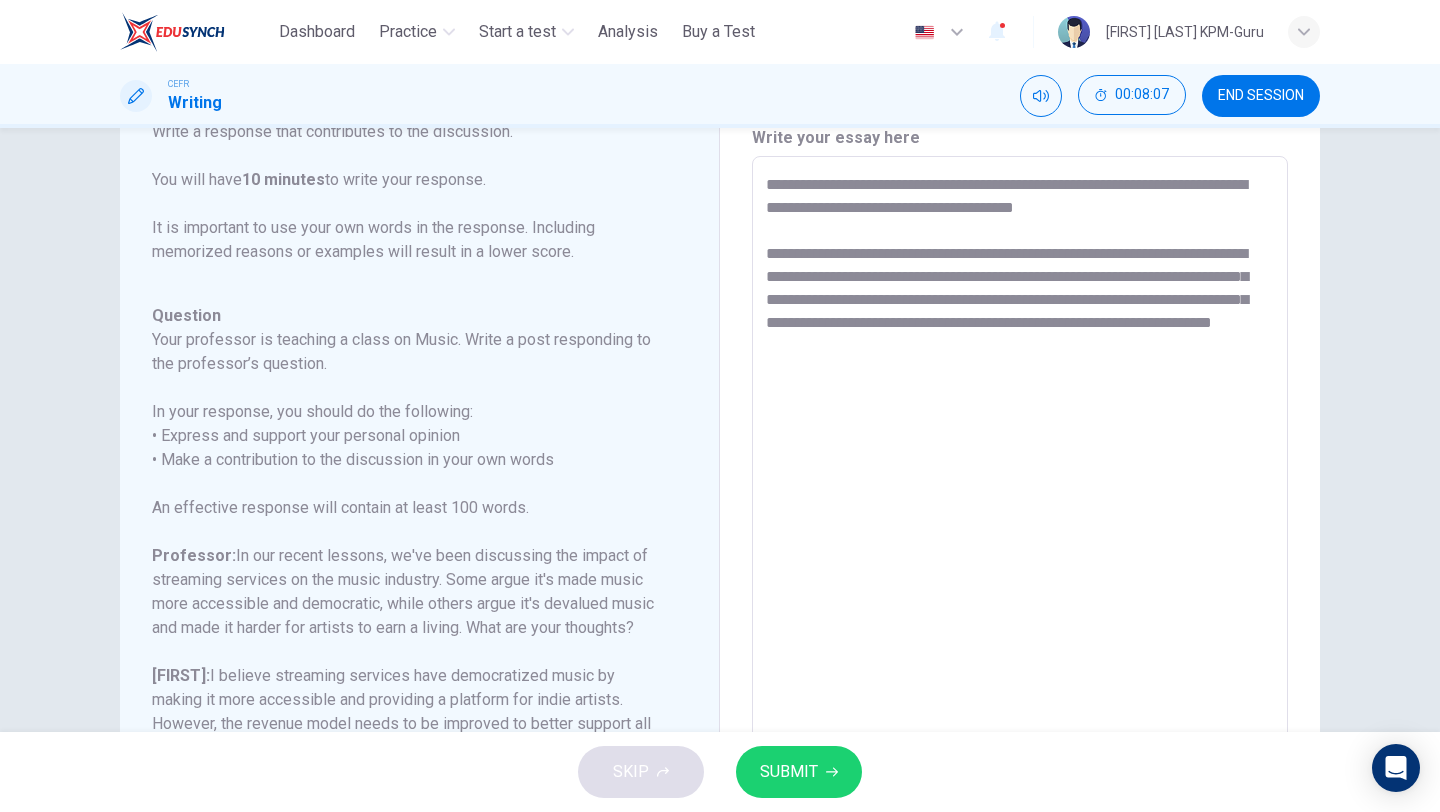 click on "**********" at bounding box center [1020, 490] 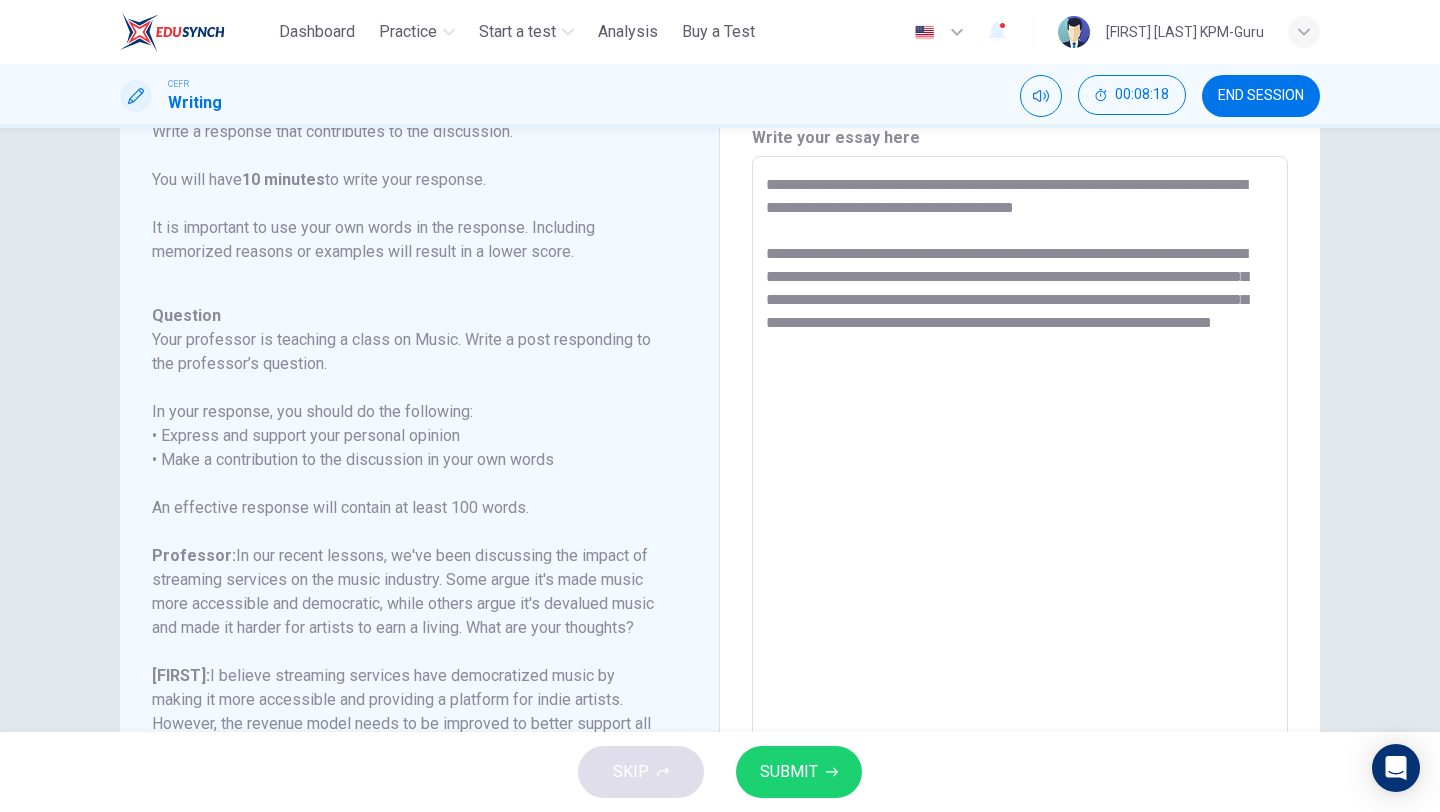 drag, startPoint x: 1202, startPoint y: 274, endPoint x: 866, endPoint y: 314, distance: 338.3726 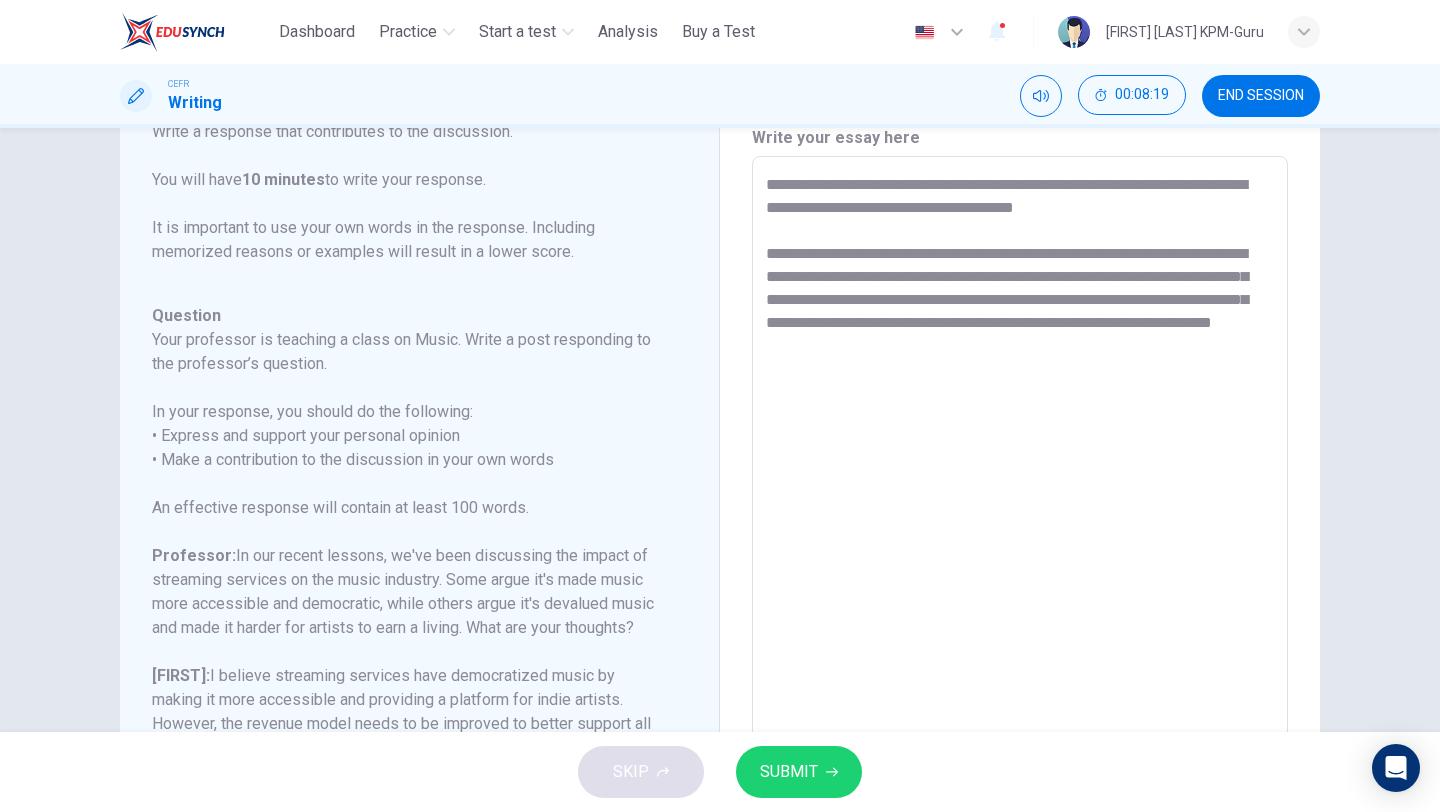 click on "**********" at bounding box center (1020, 490) 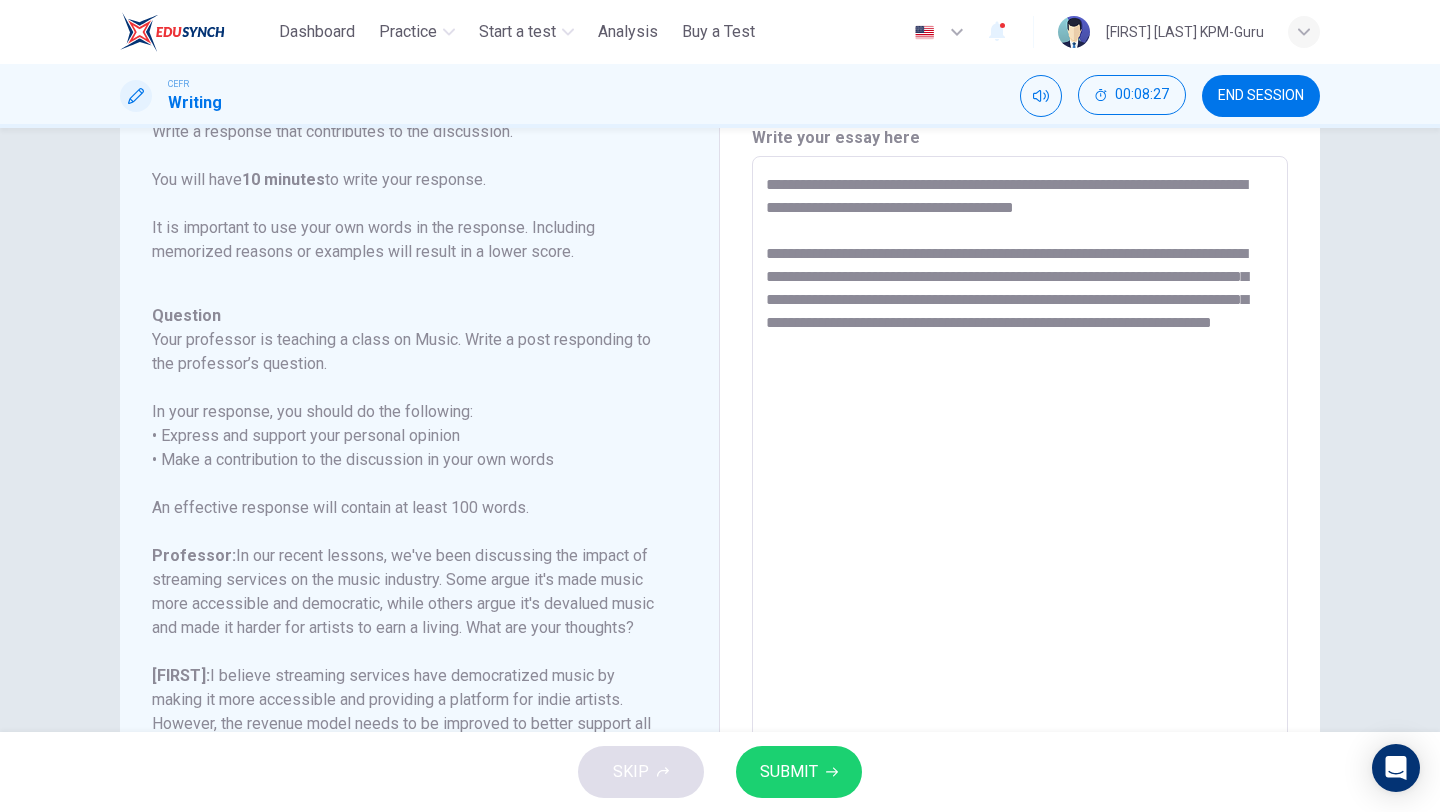 drag, startPoint x: 887, startPoint y: 320, endPoint x: 1056, endPoint y: 356, distance: 172.79178 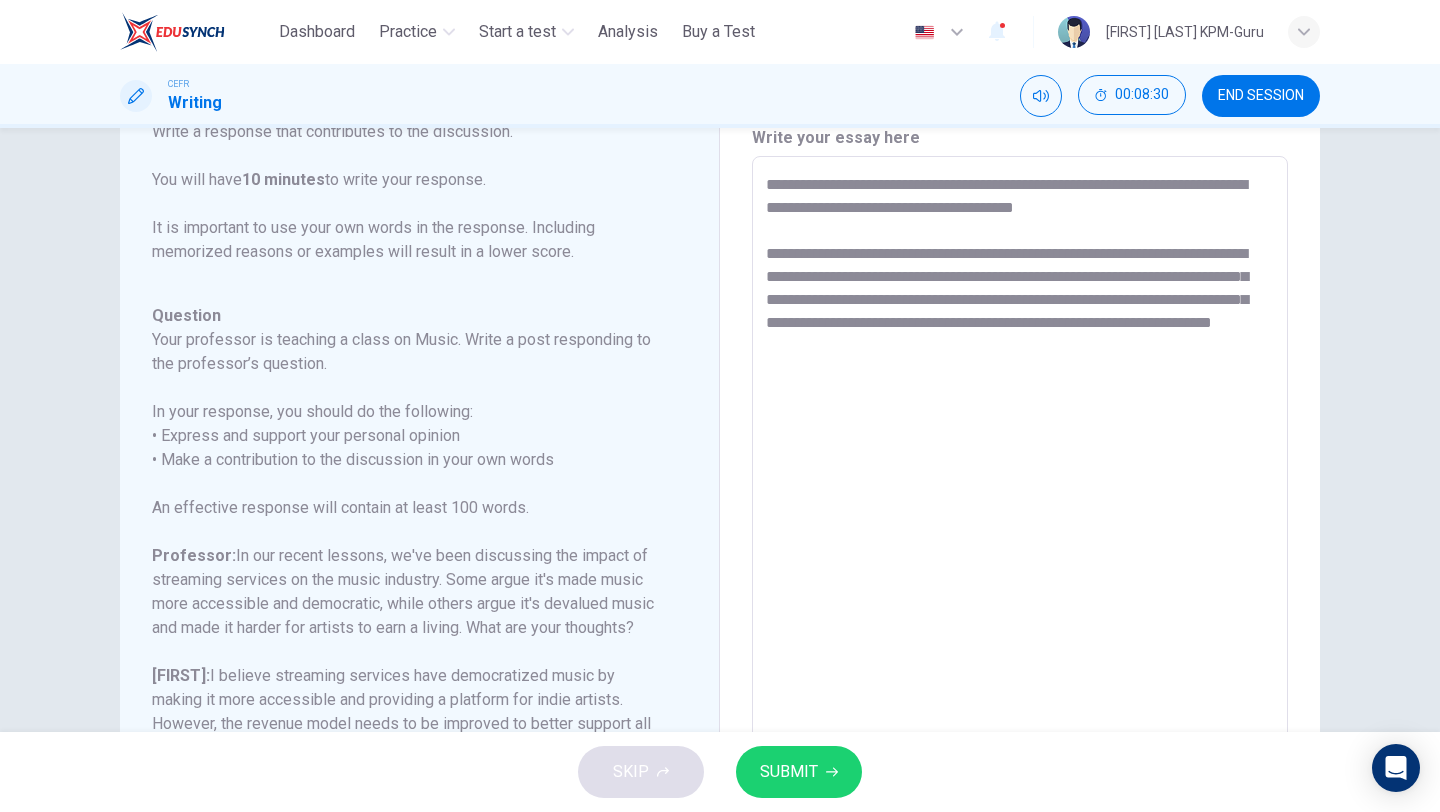 click on "**********" at bounding box center [1020, 490] 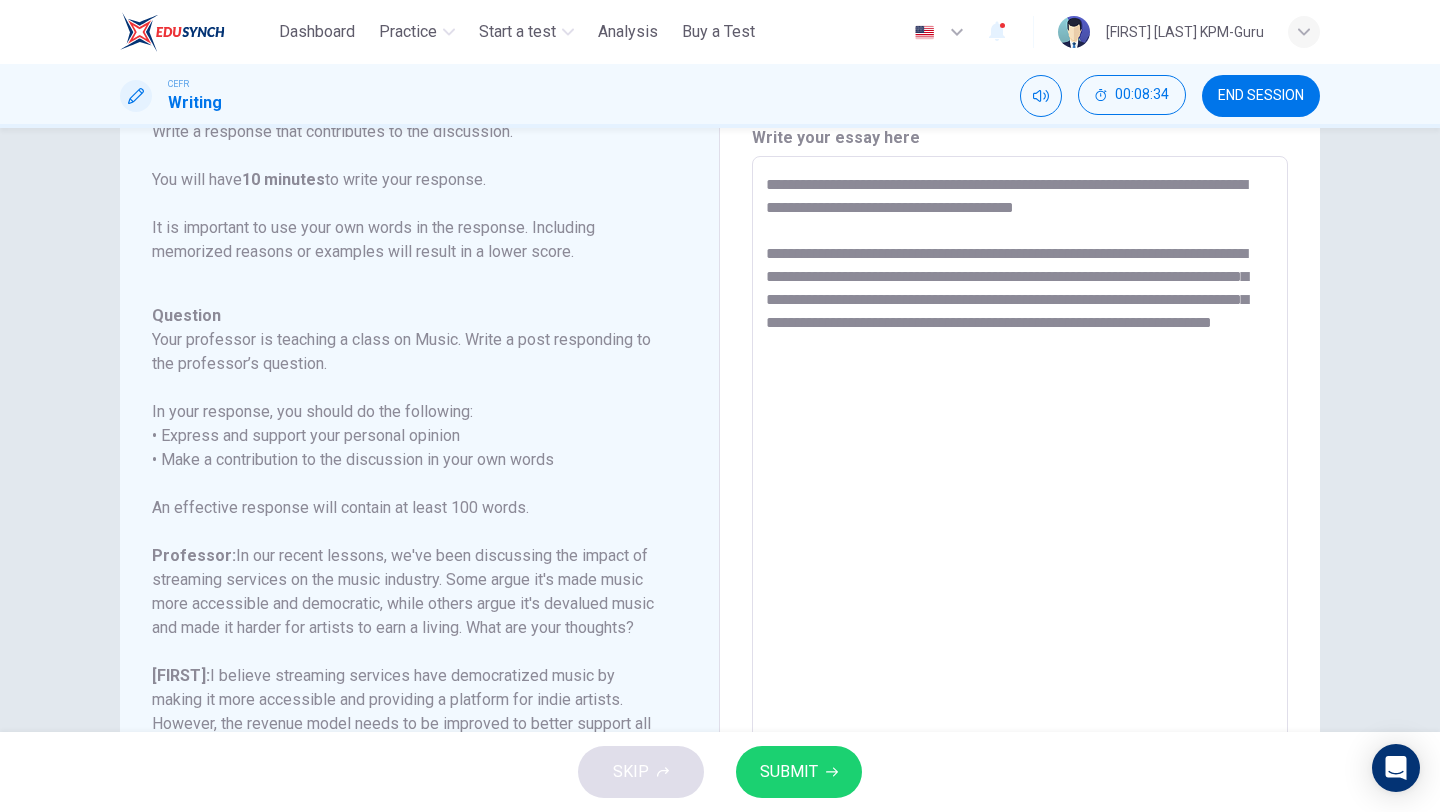 drag, startPoint x: 1198, startPoint y: 275, endPoint x: 1190, endPoint y: 313, distance: 38.832977 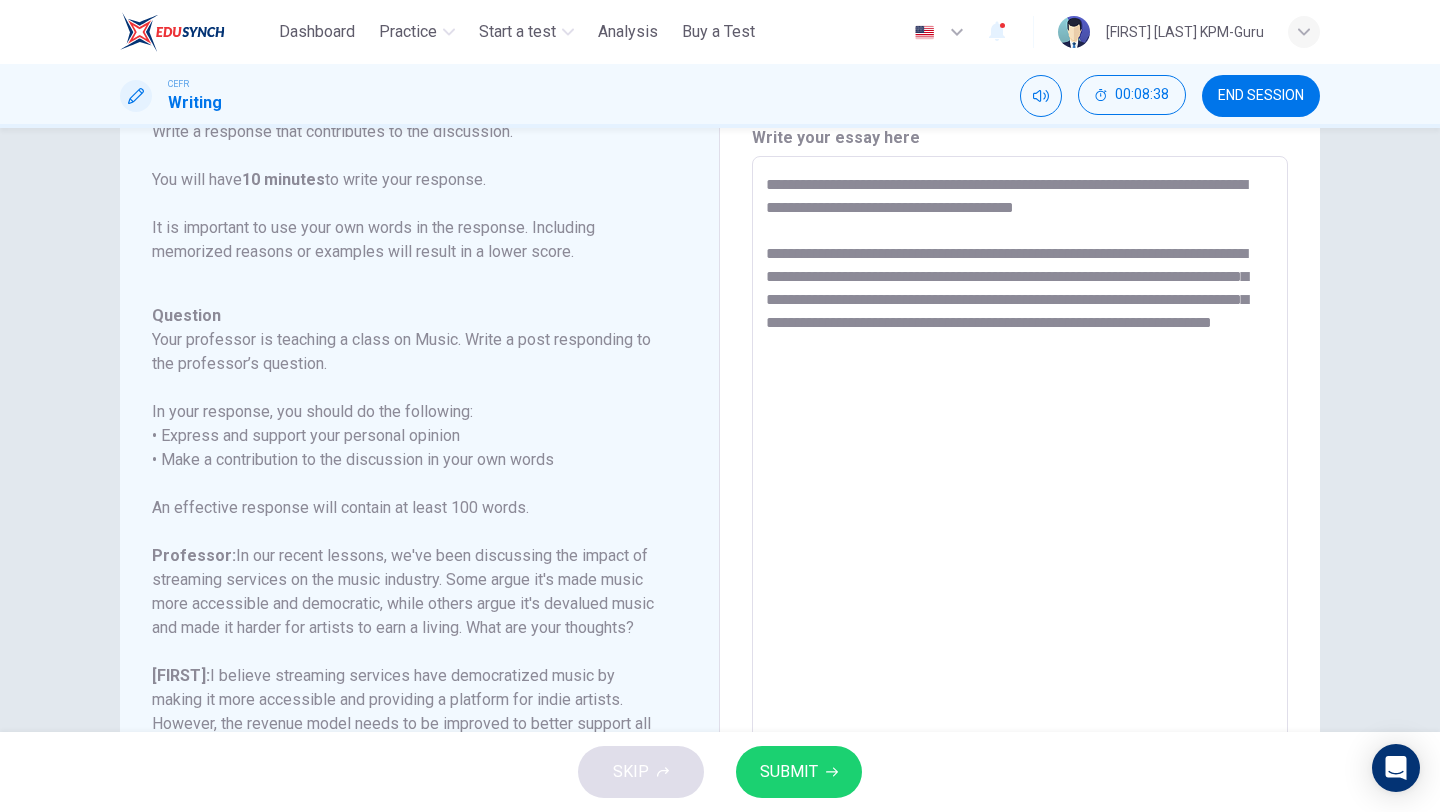 drag, startPoint x: 1202, startPoint y: 269, endPoint x: 873, endPoint y: 312, distance: 331.79813 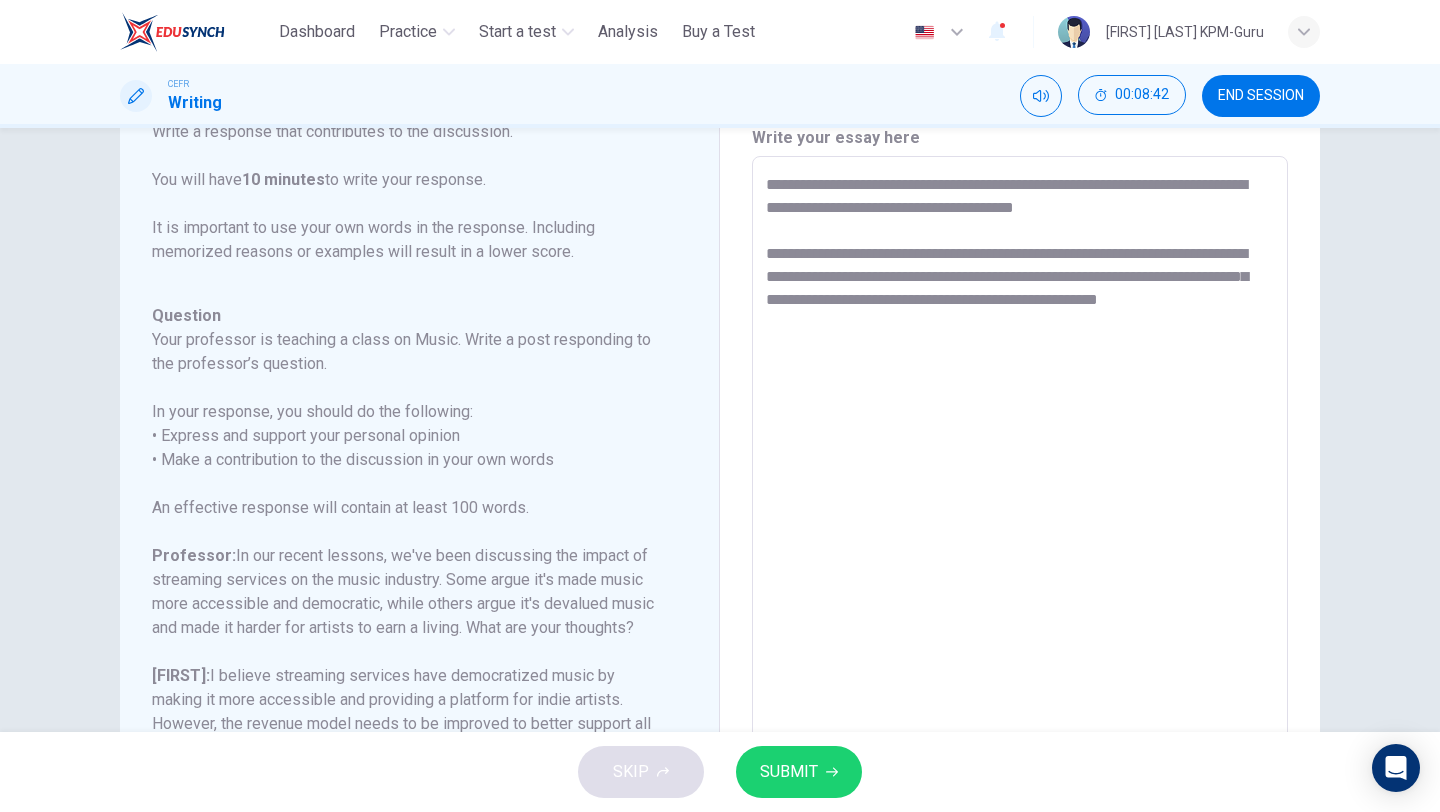 click on "**********" at bounding box center [1020, 490] 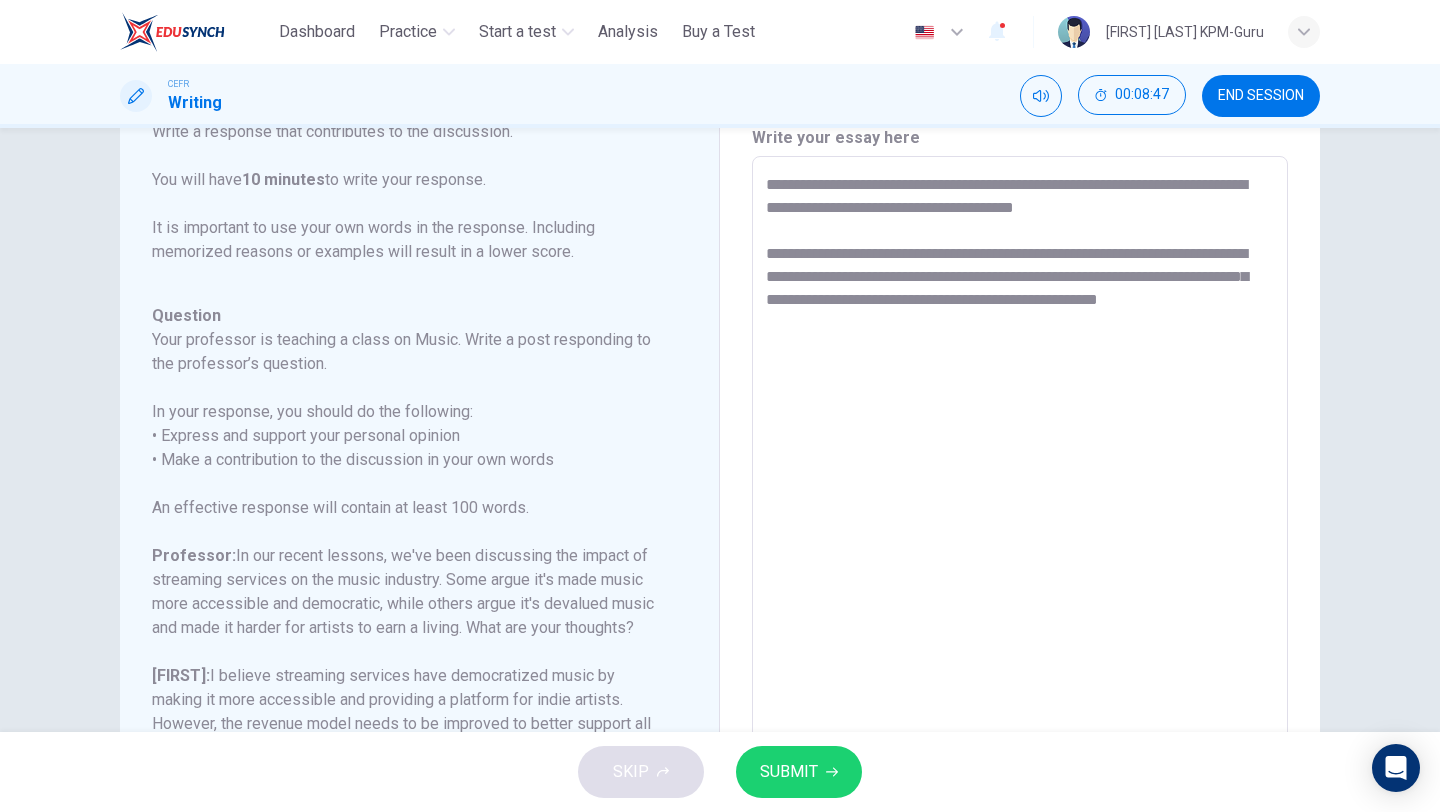 click on "**********" at bounding box center [1020, 490] 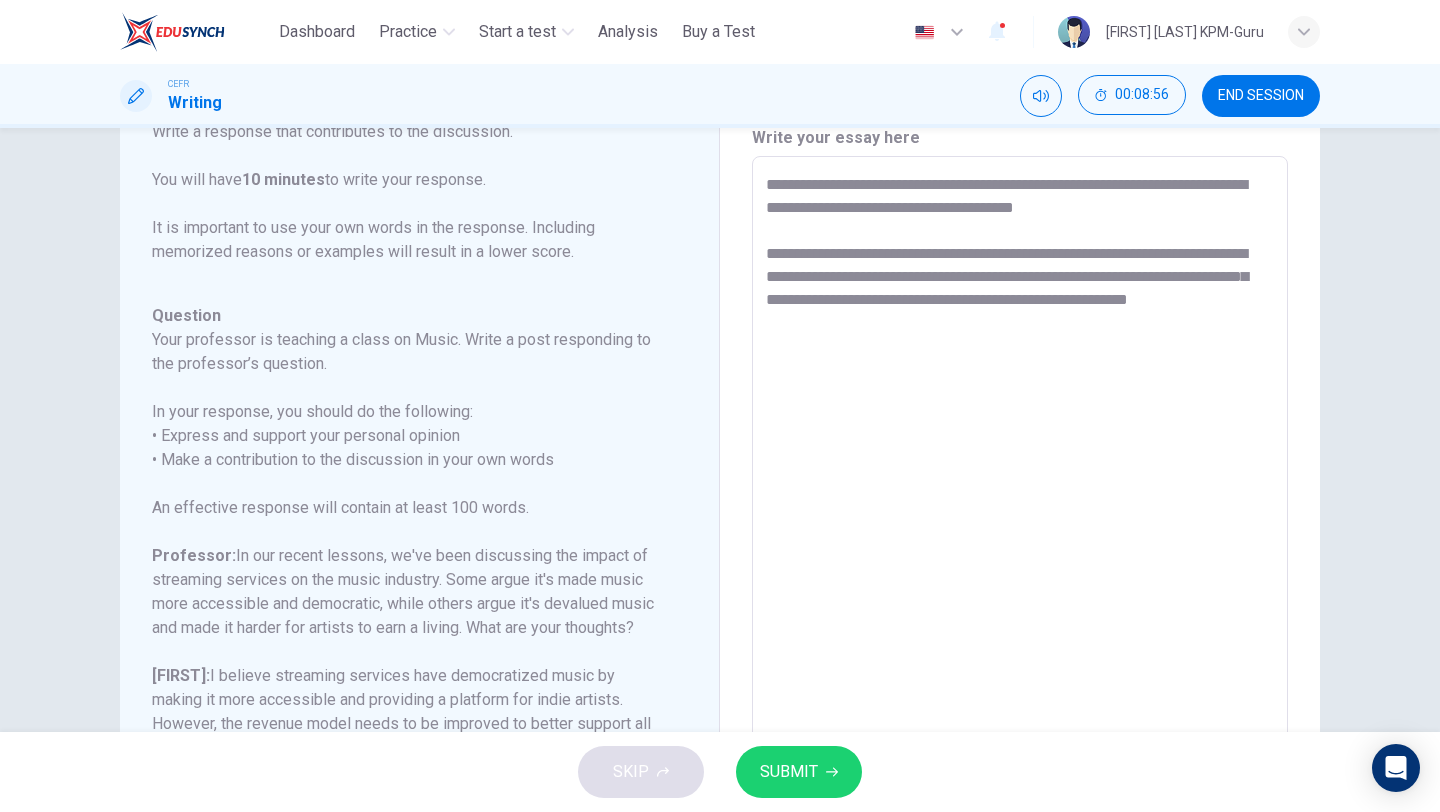 drag, startPoint x: 1006, startPoint y: 300, endPoint x: 933, endPoint y: 300, distance: 73 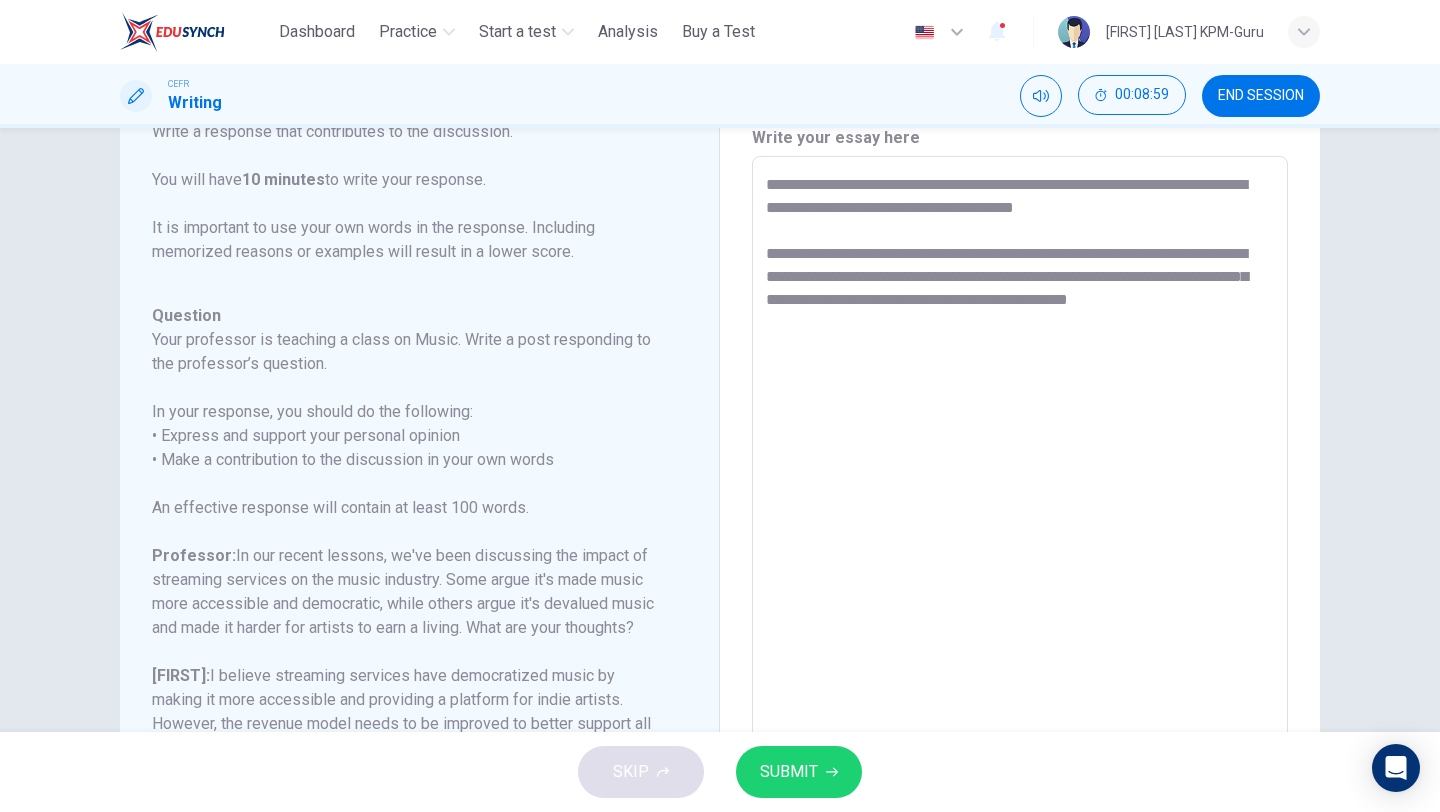 click on "**********" at bounding box center [1020, 490] 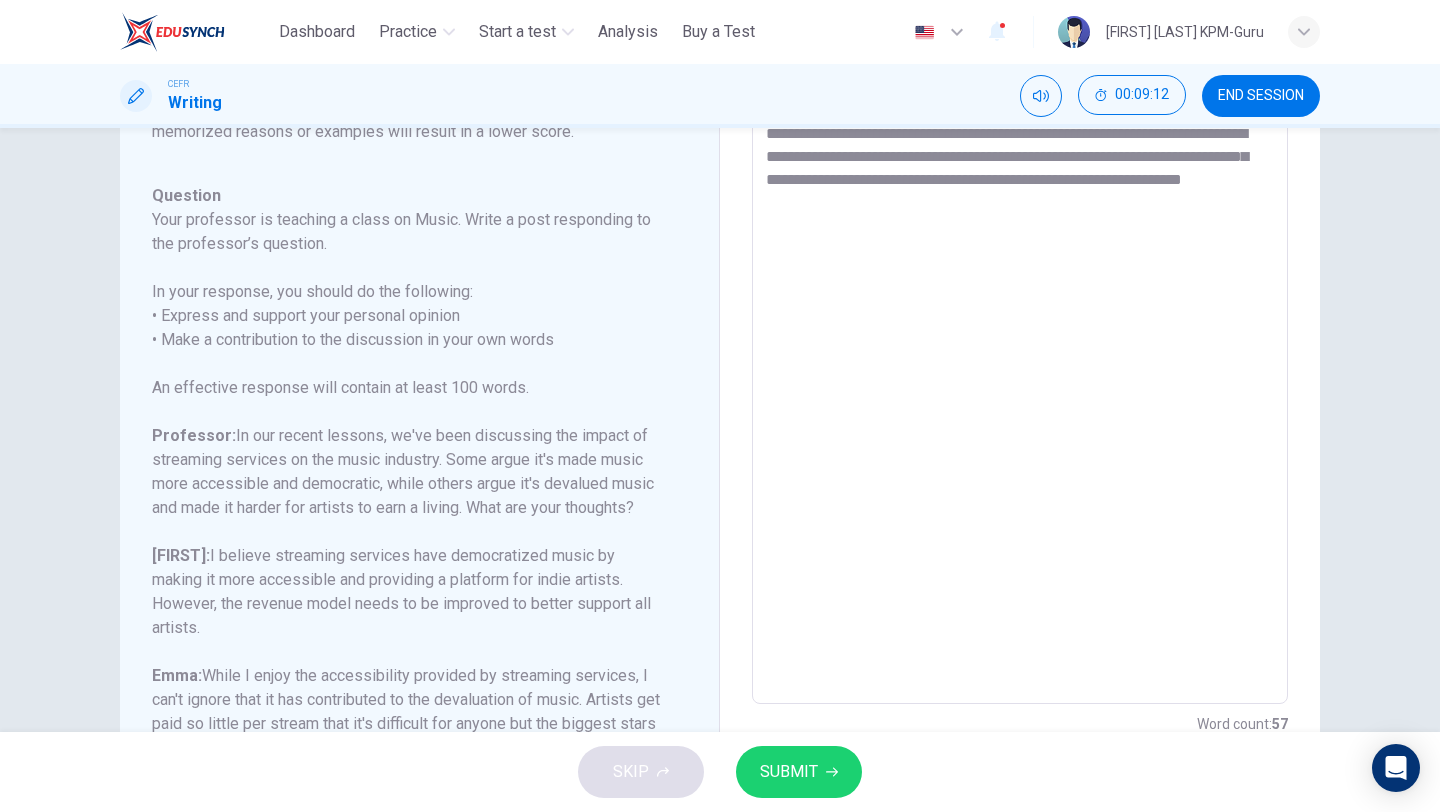 scroll, scrollTop: 286, scrollLeft: 0, axis: vertical 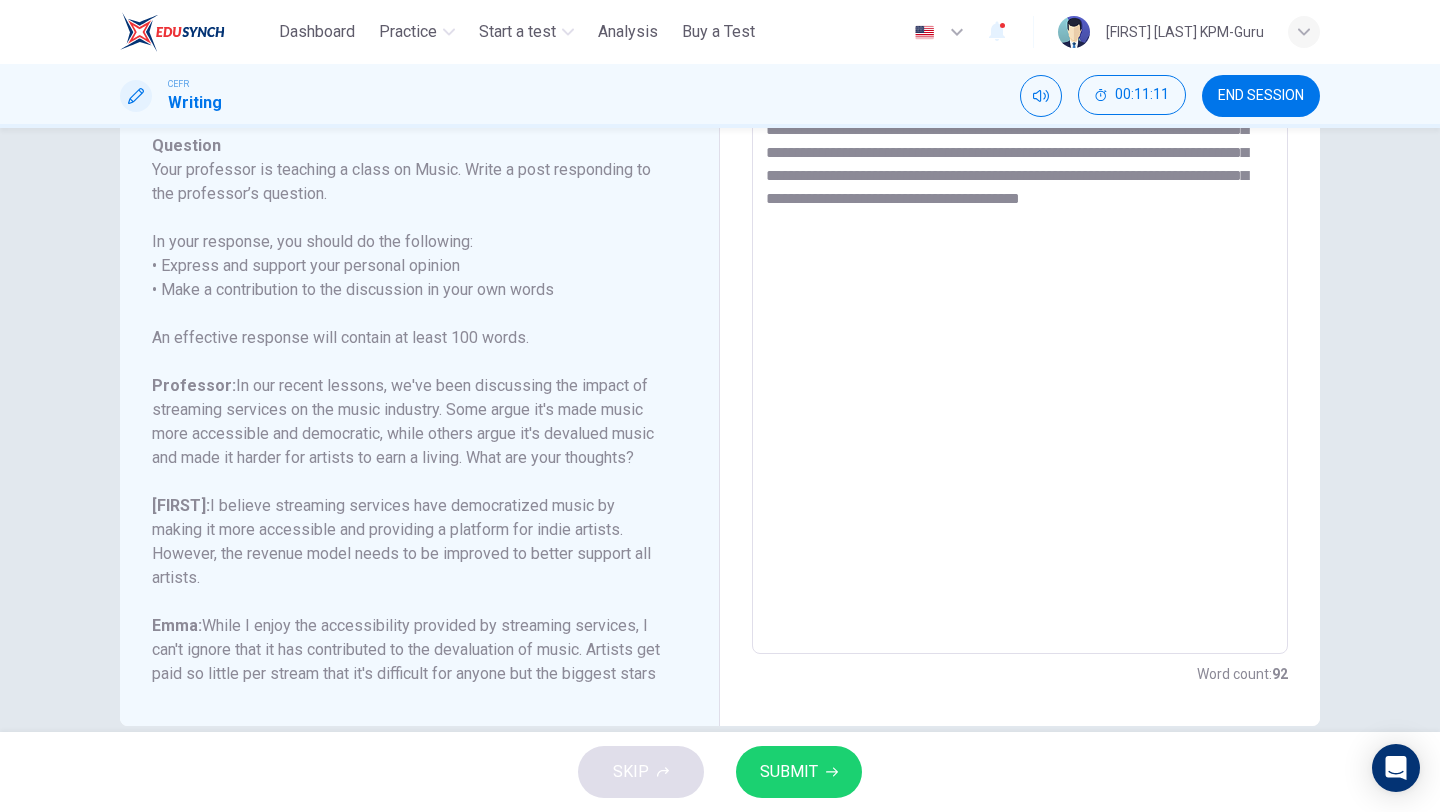 click on "[FIRST] [LAST] KPM-Guru" at bounding box center [1189, 32] 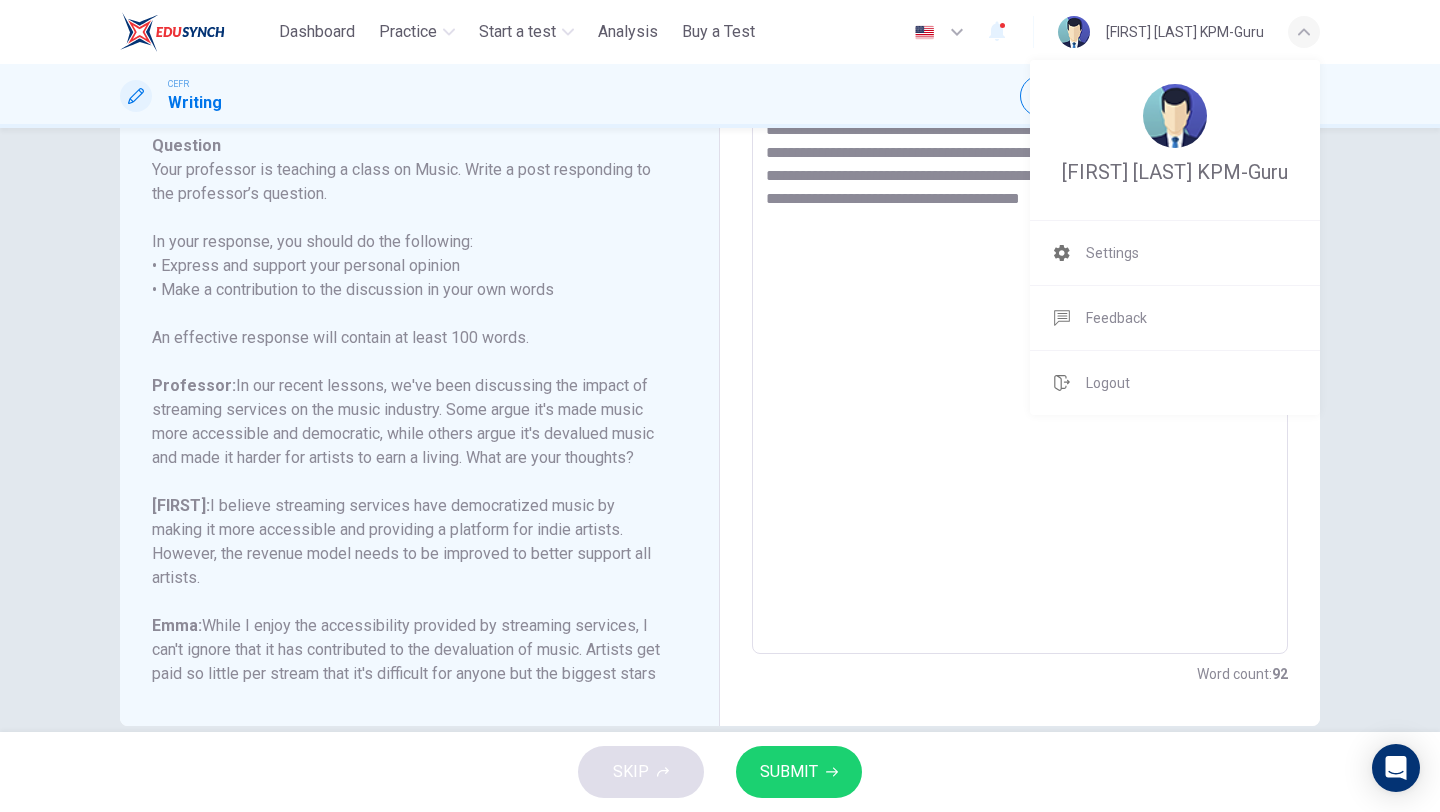 click at bounding box center [720, 406] 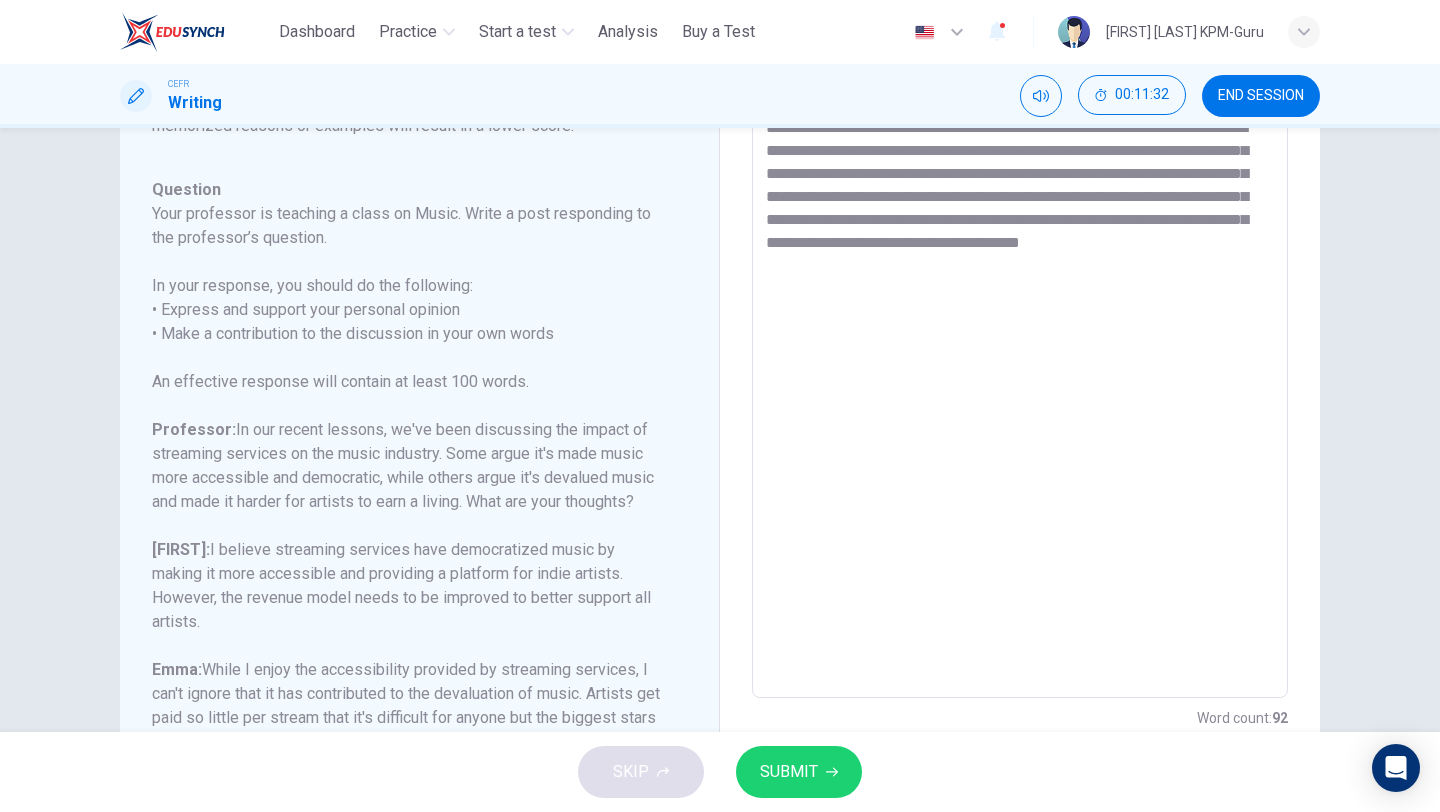 scroll, scrollTop: 202, scrollLeft: 0, axis: vertical 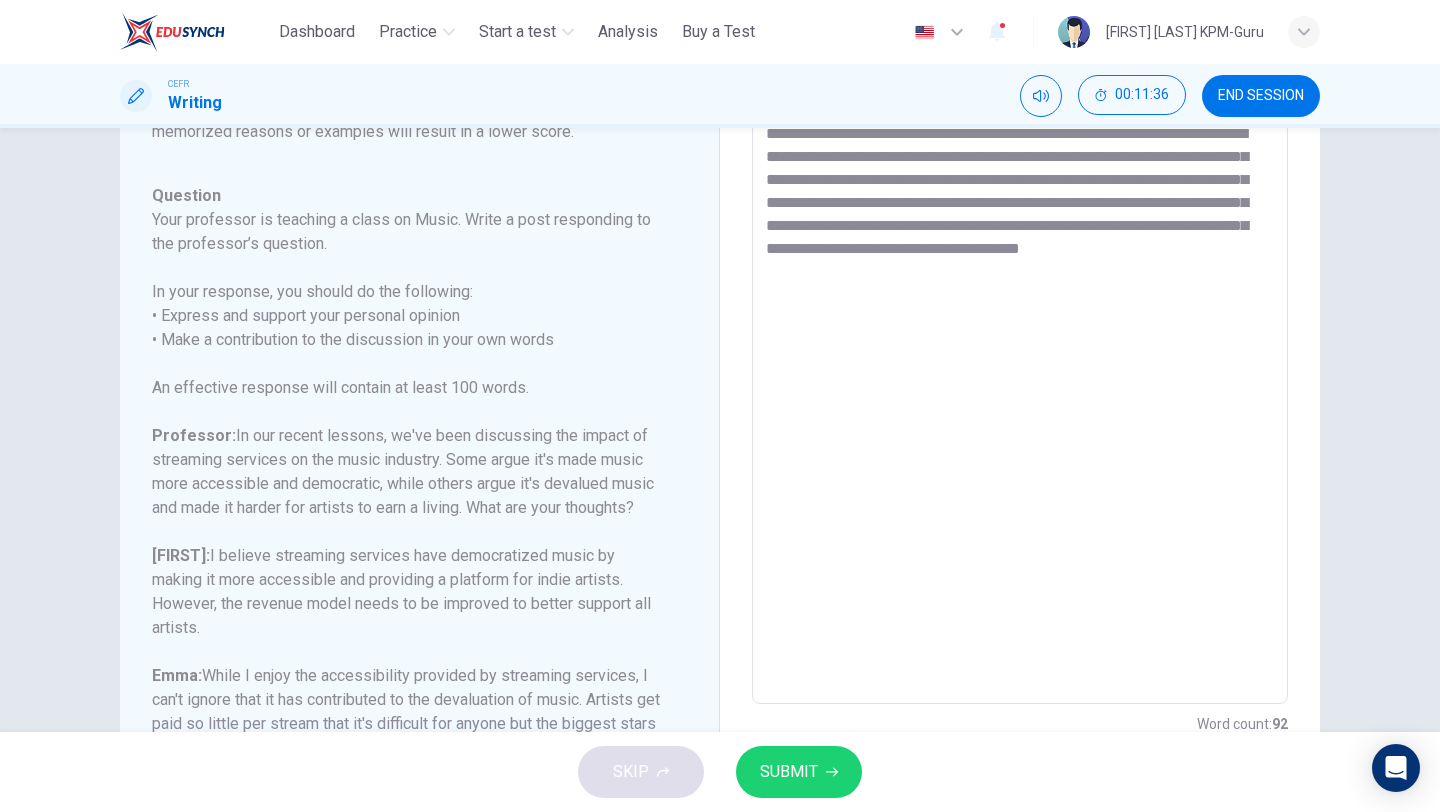 click on "**********" at bounding box center (1020, 370) 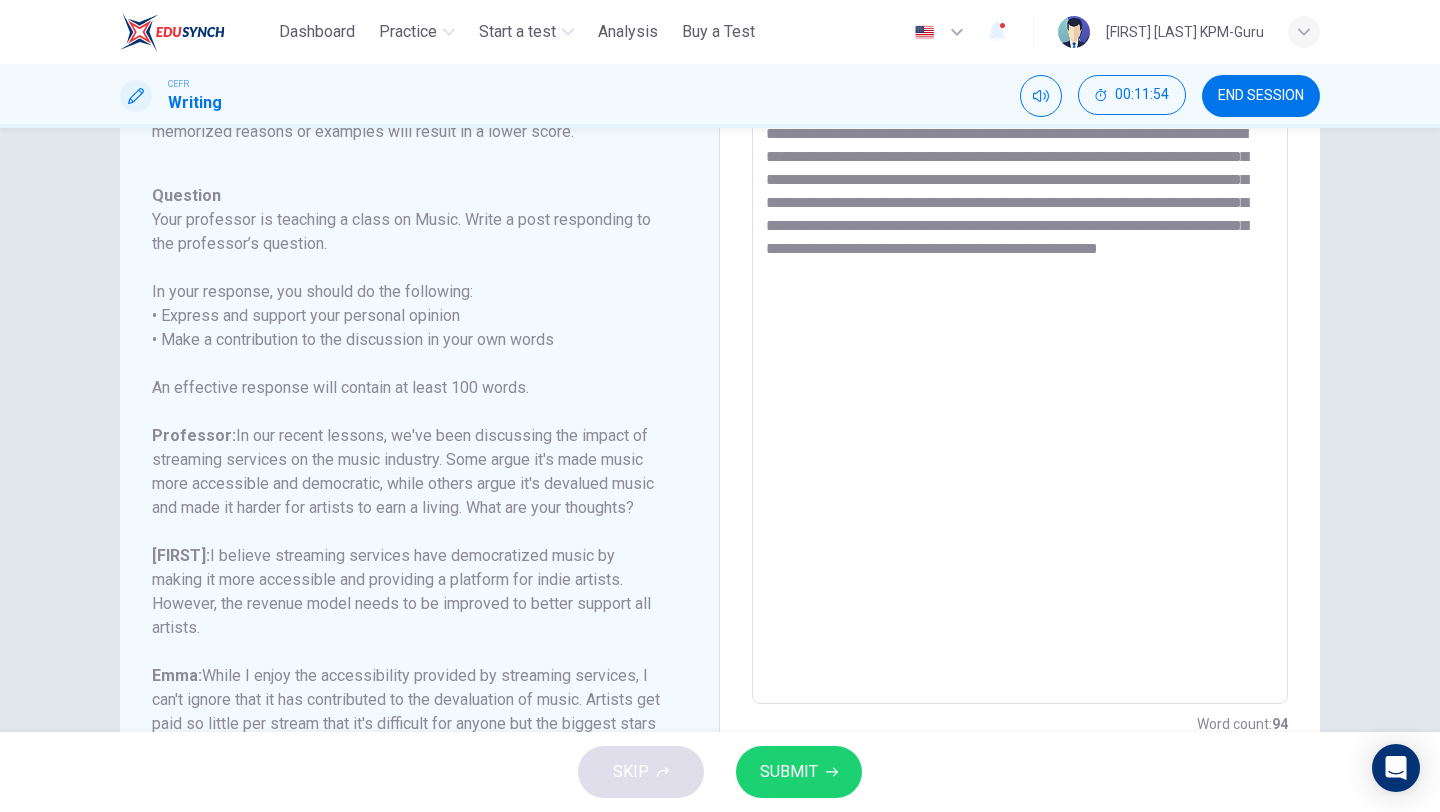 drag, startPoint x: 882, startPoint y: 274, endPoint x: 937, endPoint y: 271, distance: 55.081757 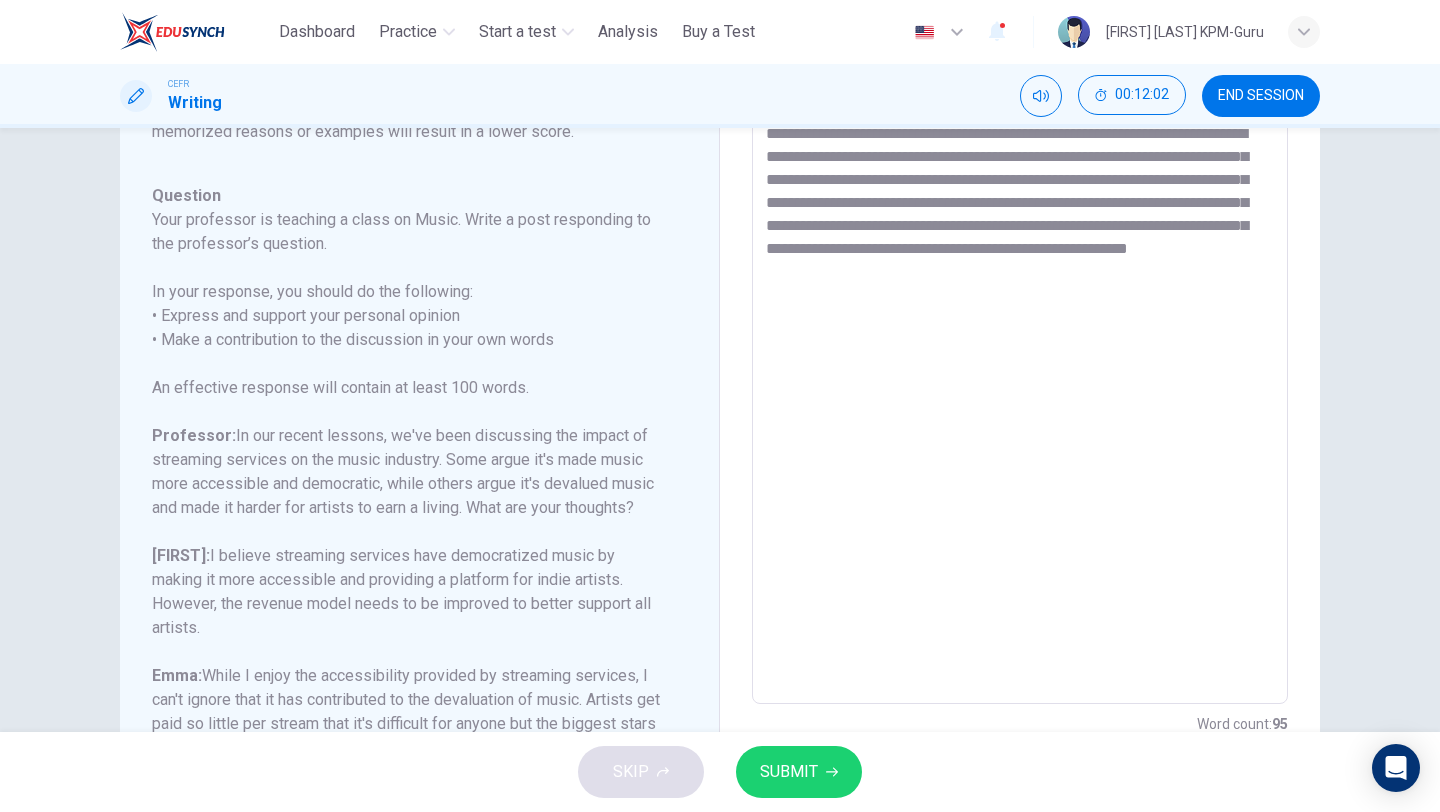 click on "**********" at bounding box center [1020, 370] 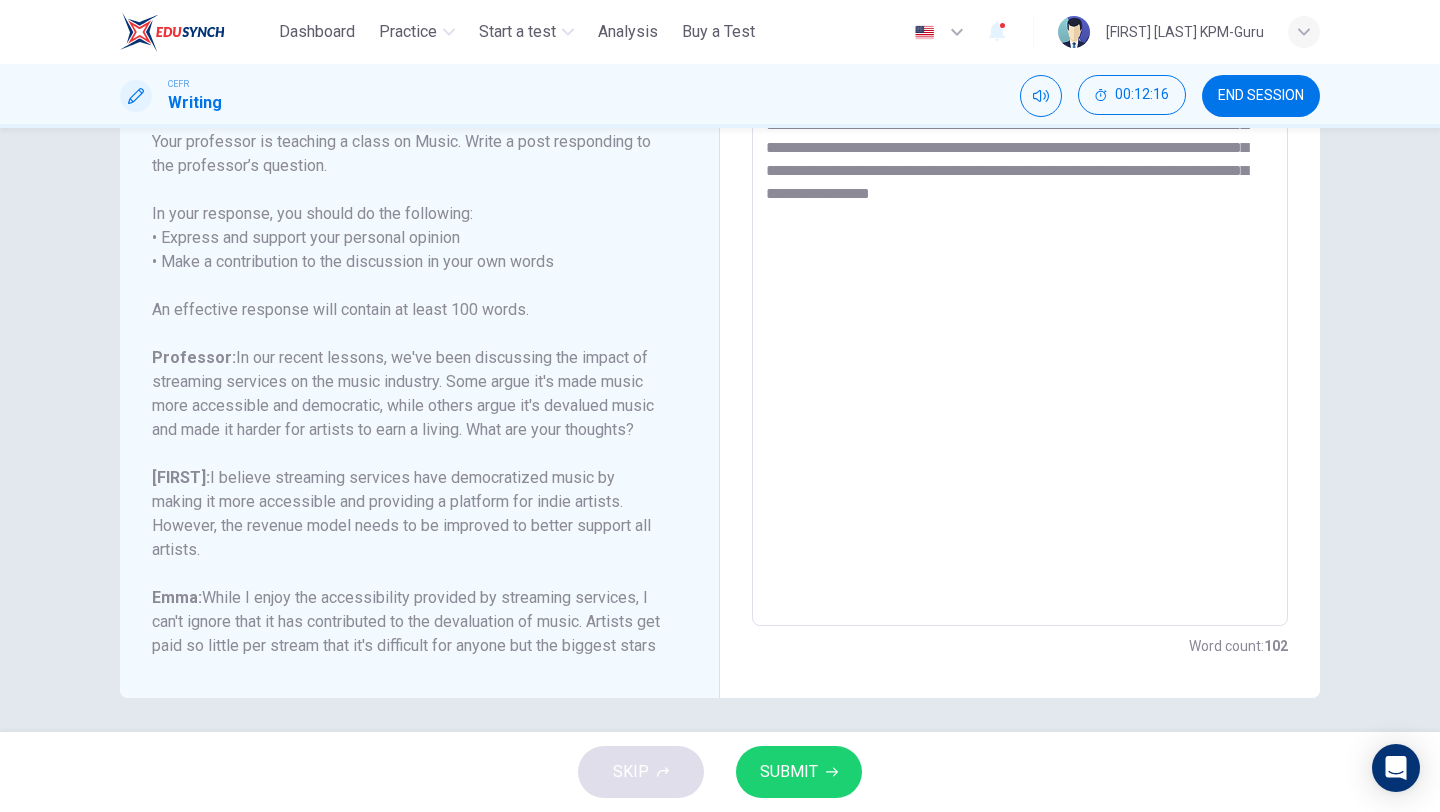 scroll, scrollTop: 286, scrollLeft: 0, axis: vertical 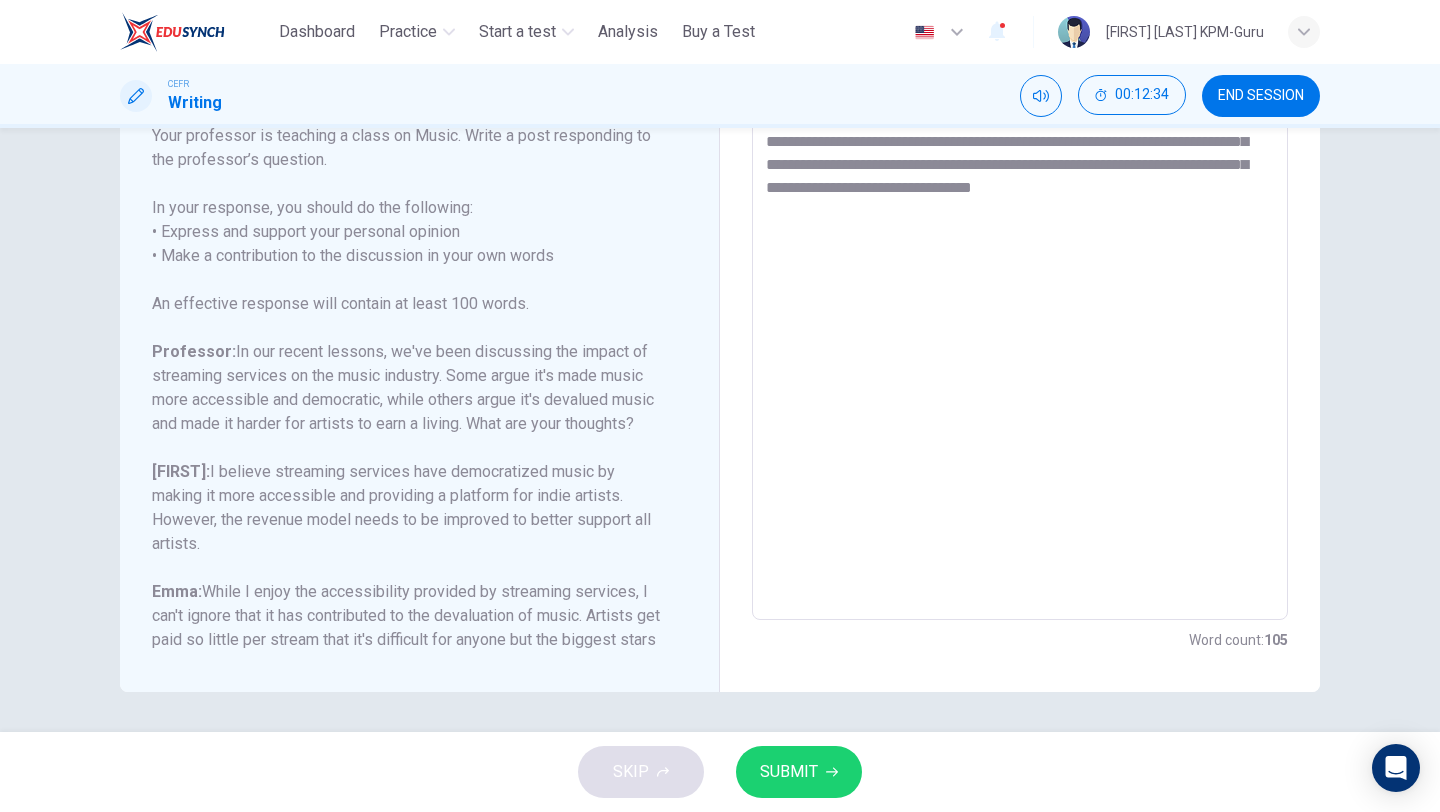 click on "**********" at bounding box center (1020, 286) 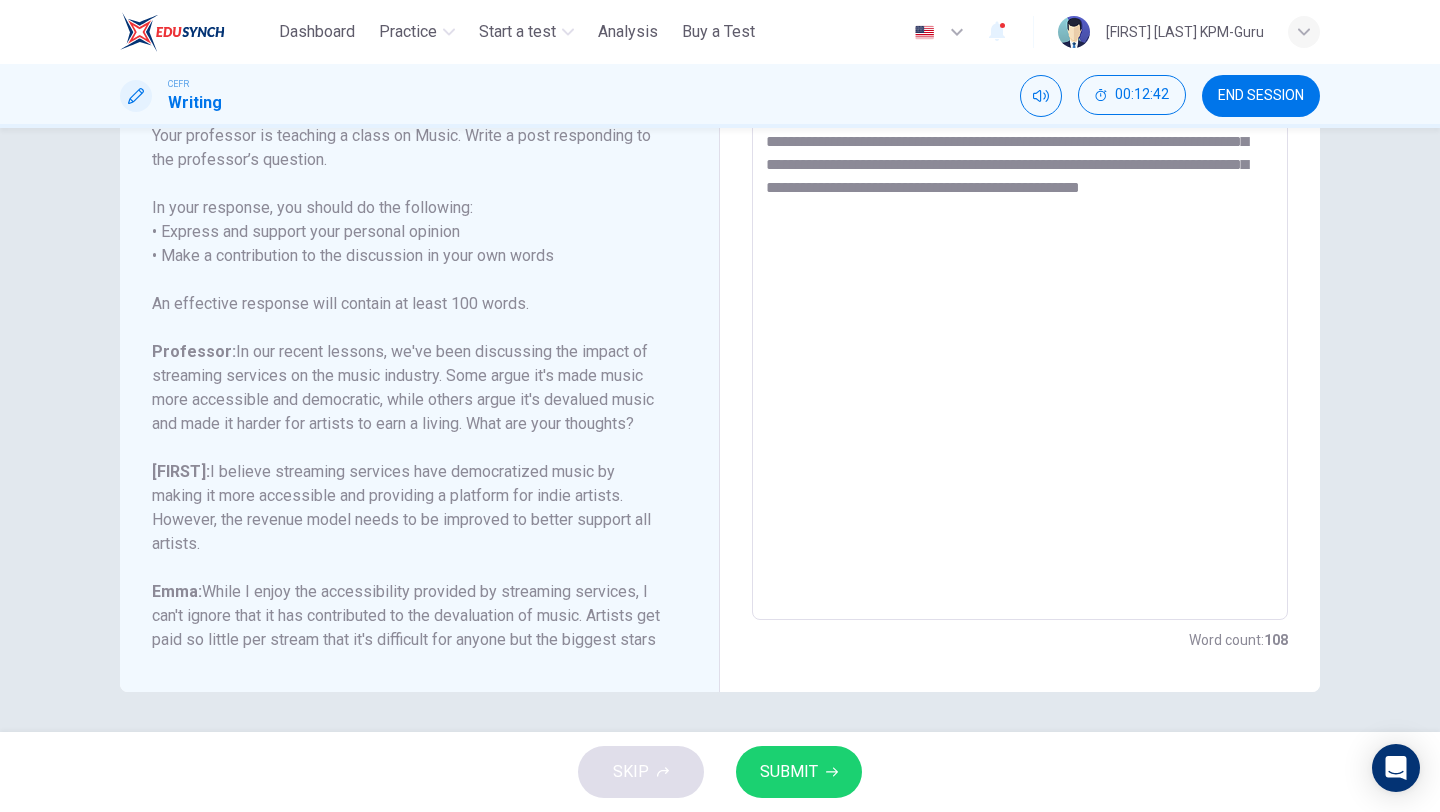 click on "**********" at bounding box center [1020, 286] 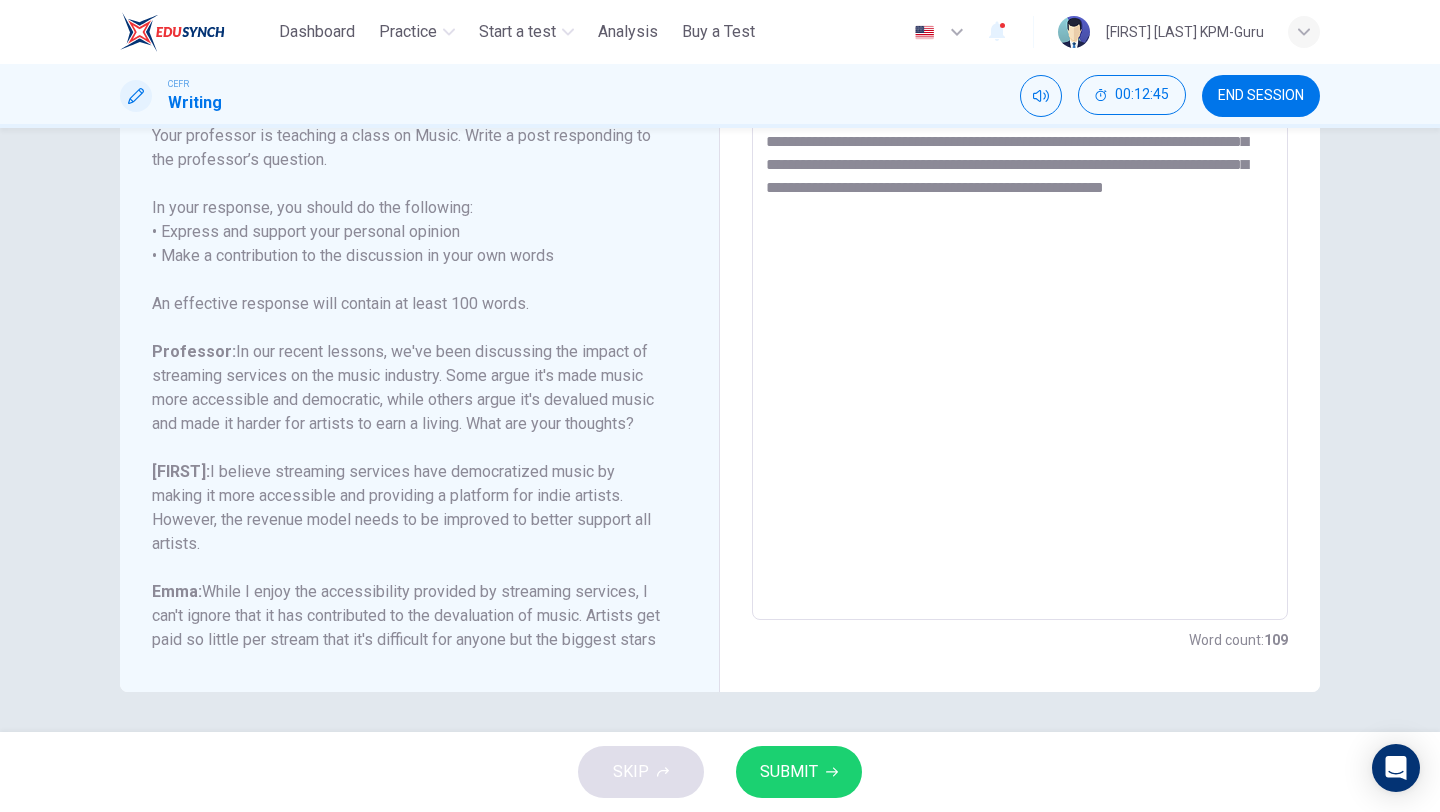 click on "**********" at bounding box center (1020, 286) 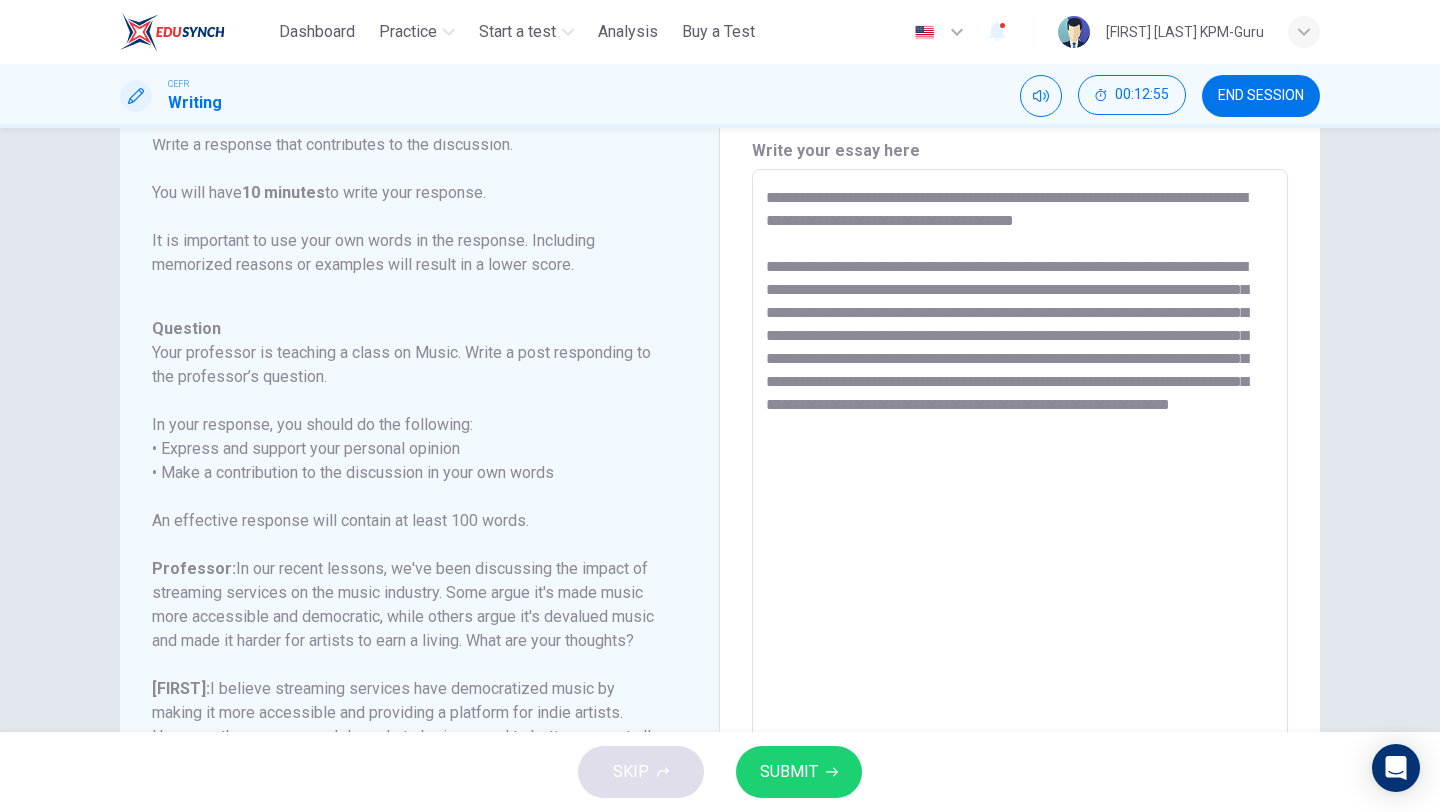 scroll, scrollTop: 0, scrollLeft: 0, axis: both 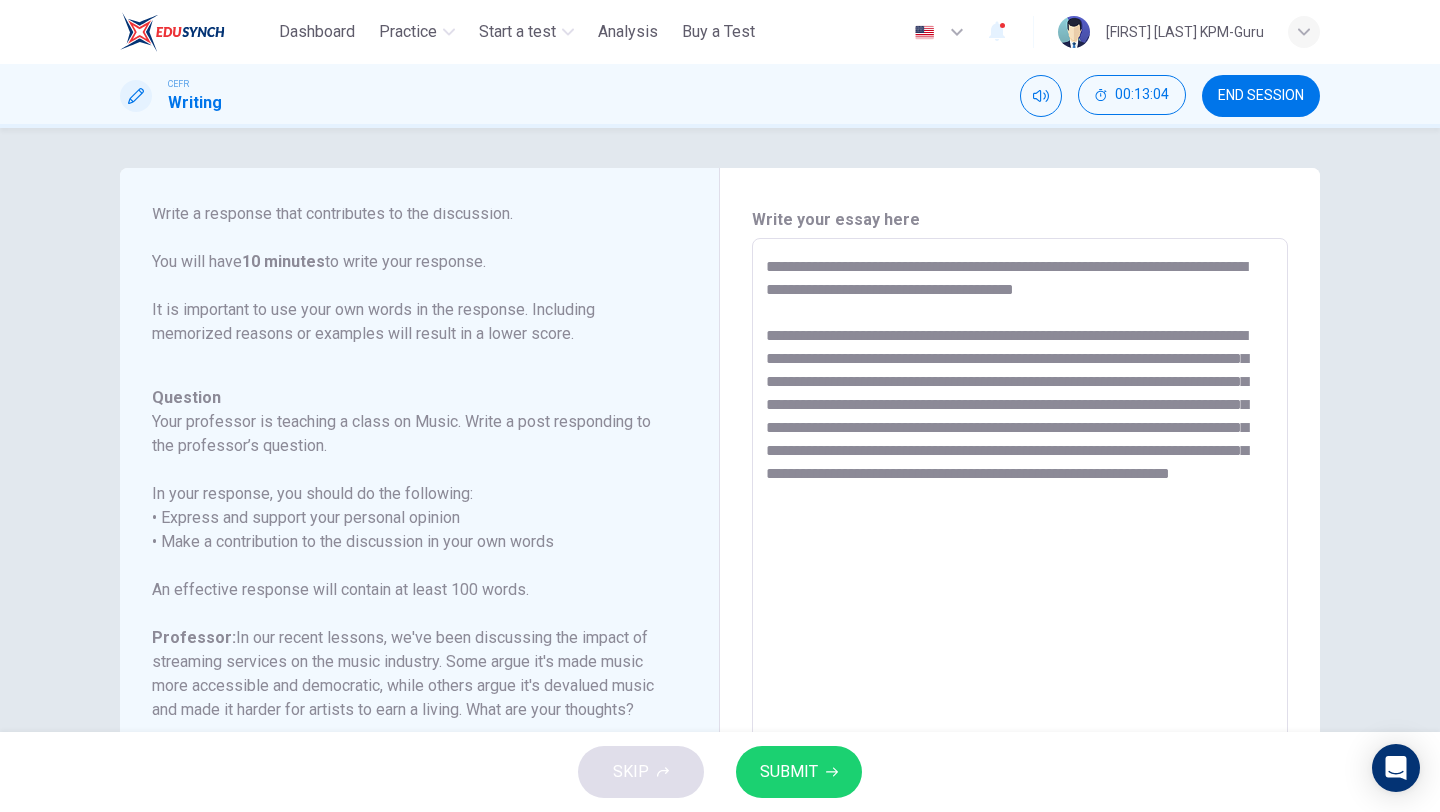 drag, startPoint x: 1127, startPoint y: 284, endPoint x: 766, endPoint y: 257, distance: 362.0083 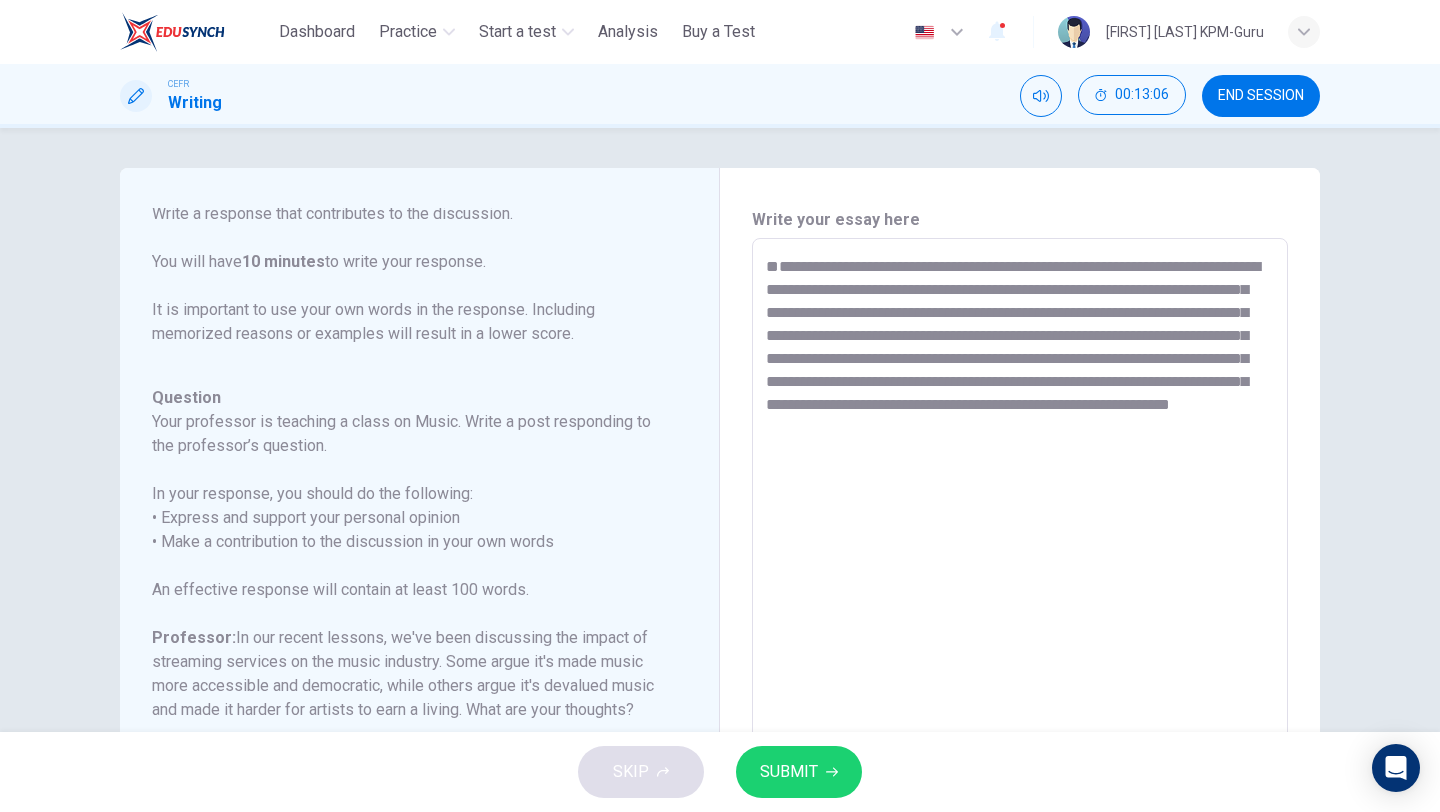 click on "**********" at bounding box center [1020, 572] 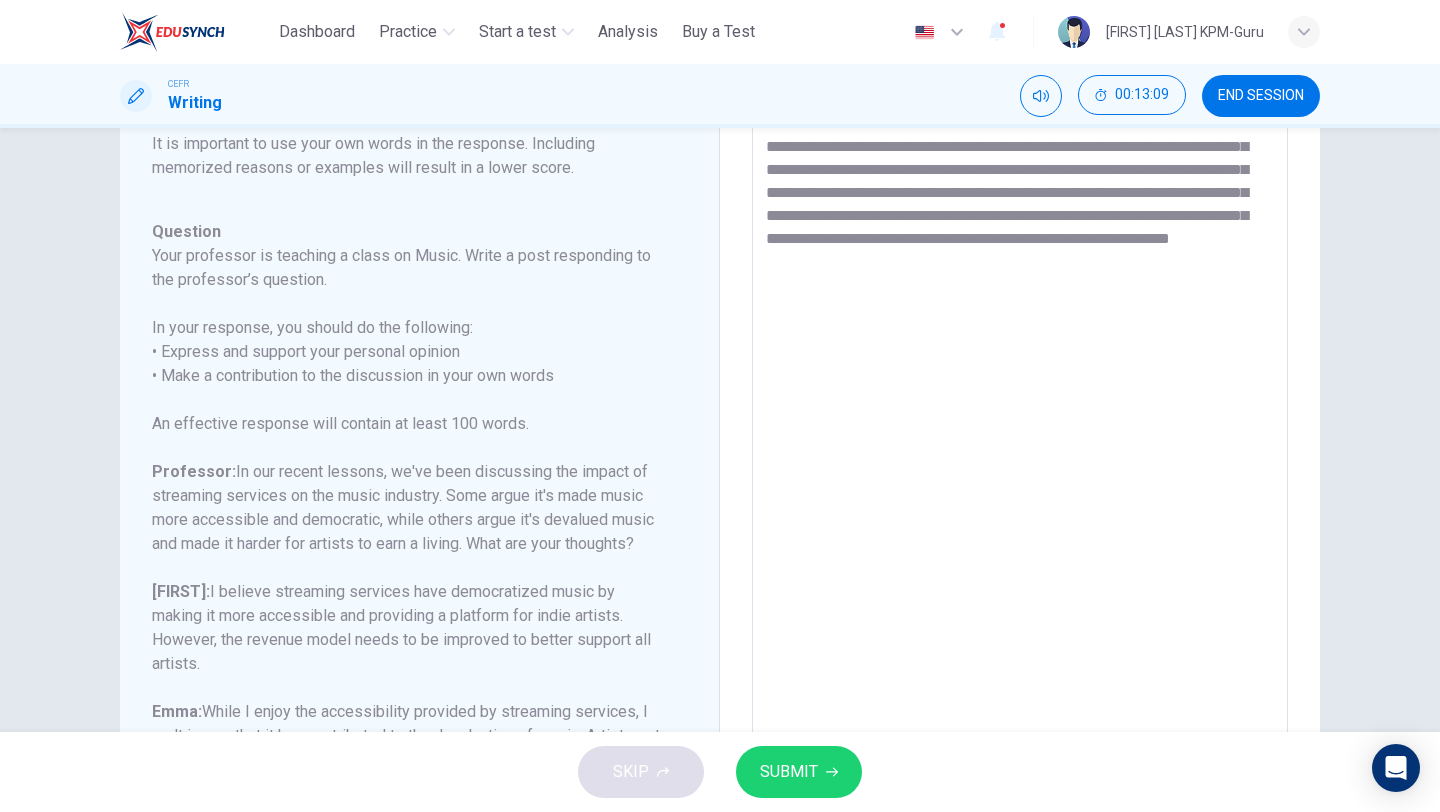 scroll, scrollTop: 67, scrollLeft: 0, axis: vertical 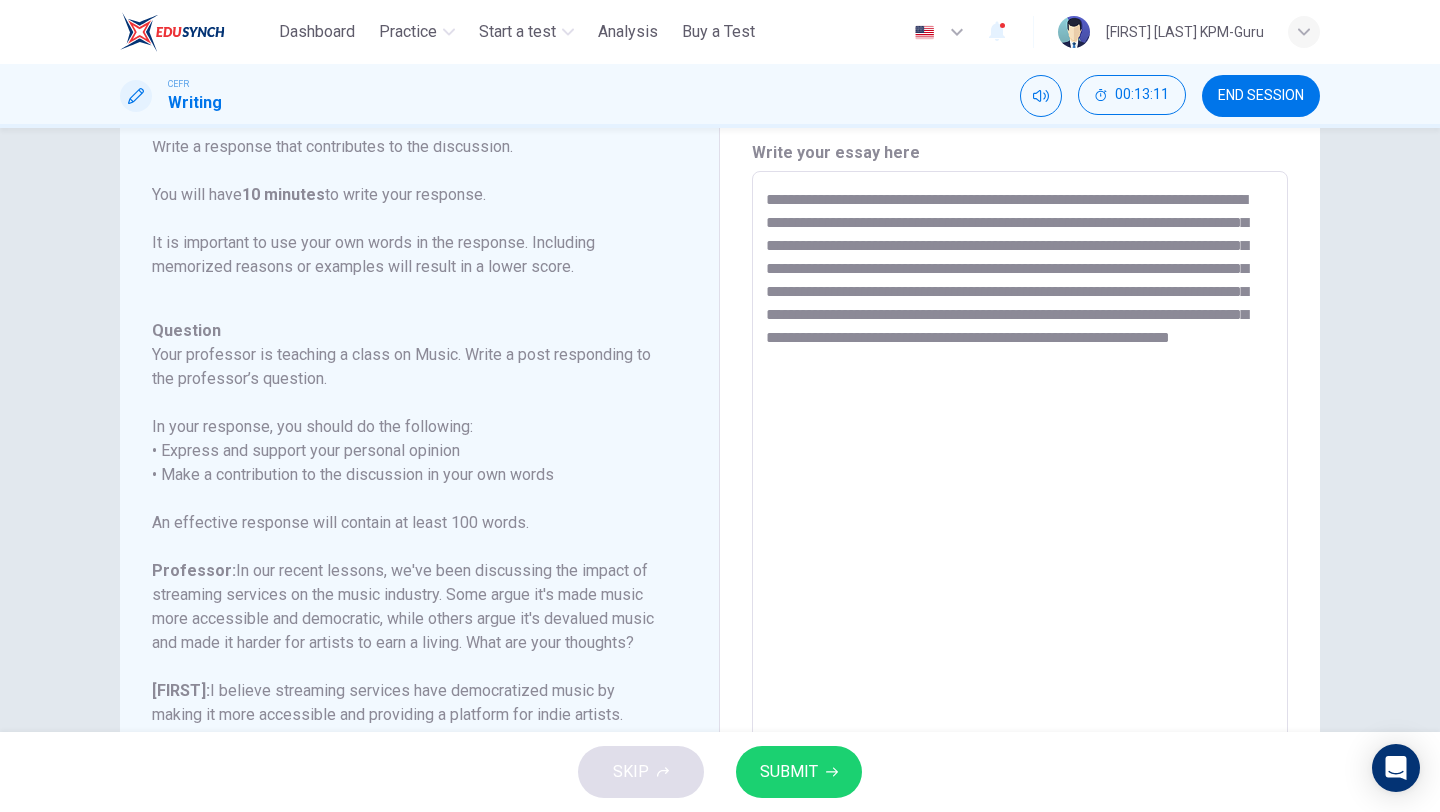 click on "**********" at bounding box center [1020, 505] 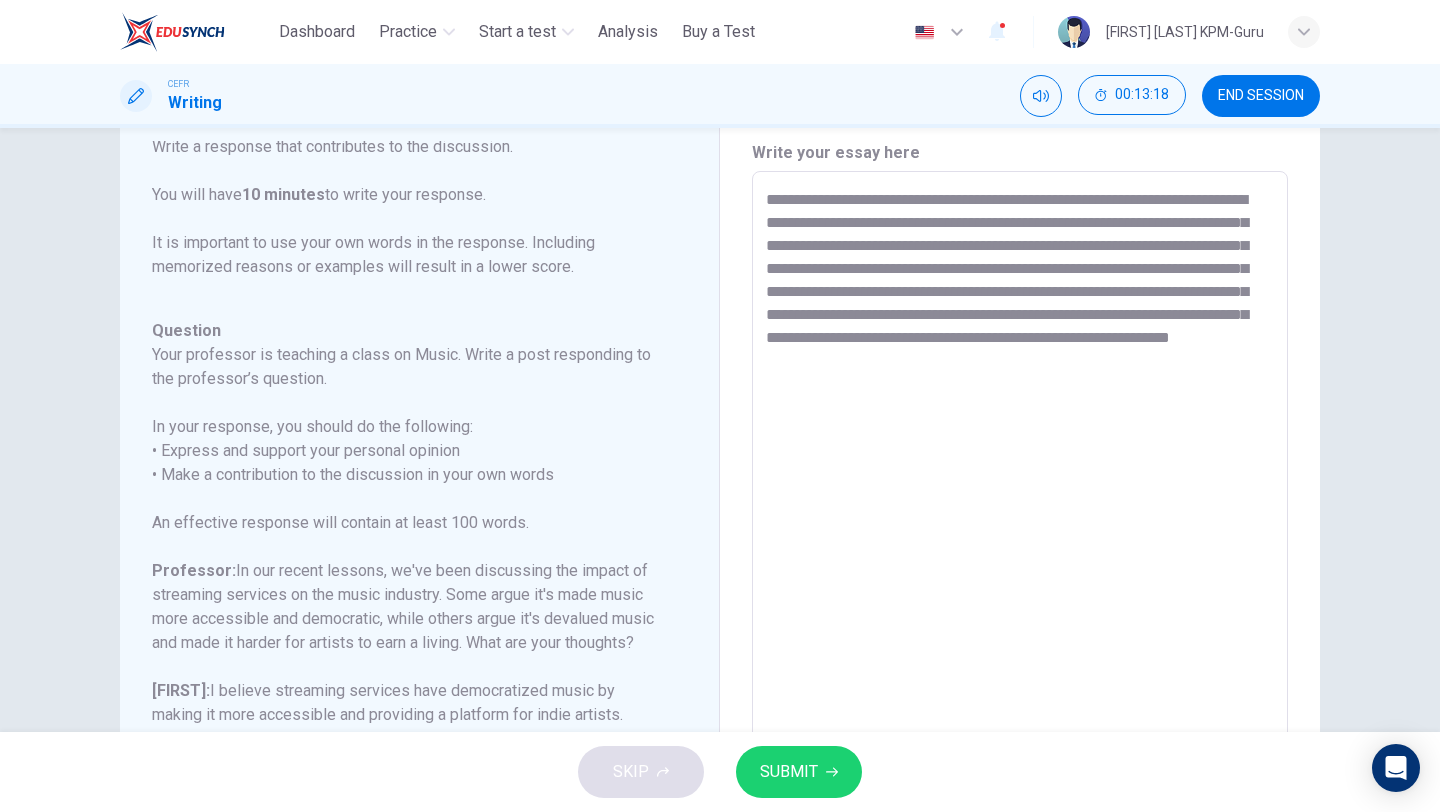 scroll, scrollTop: 91, scrollLeft: 0, axis: vertical 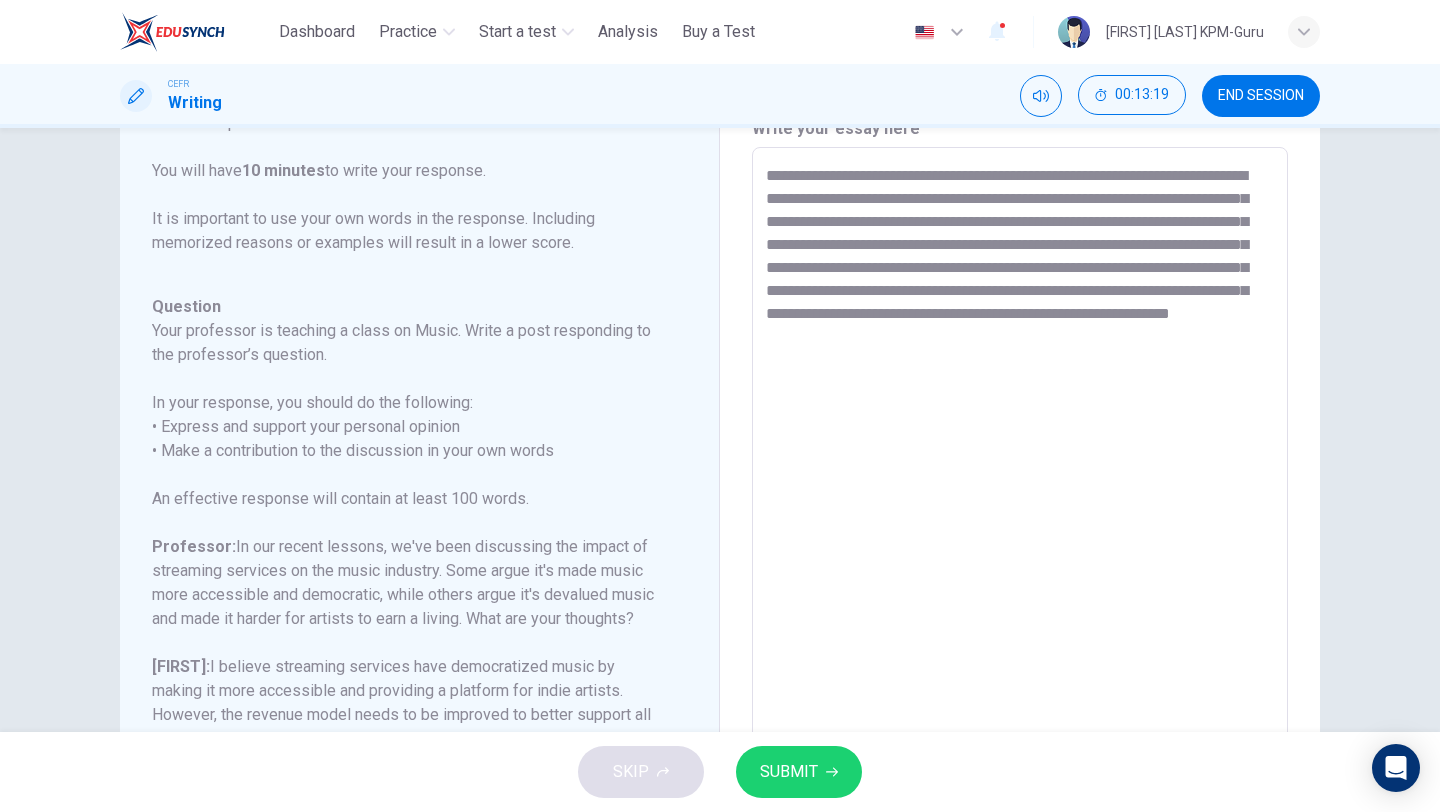click on "**********" at bounding box center (1020, 481) 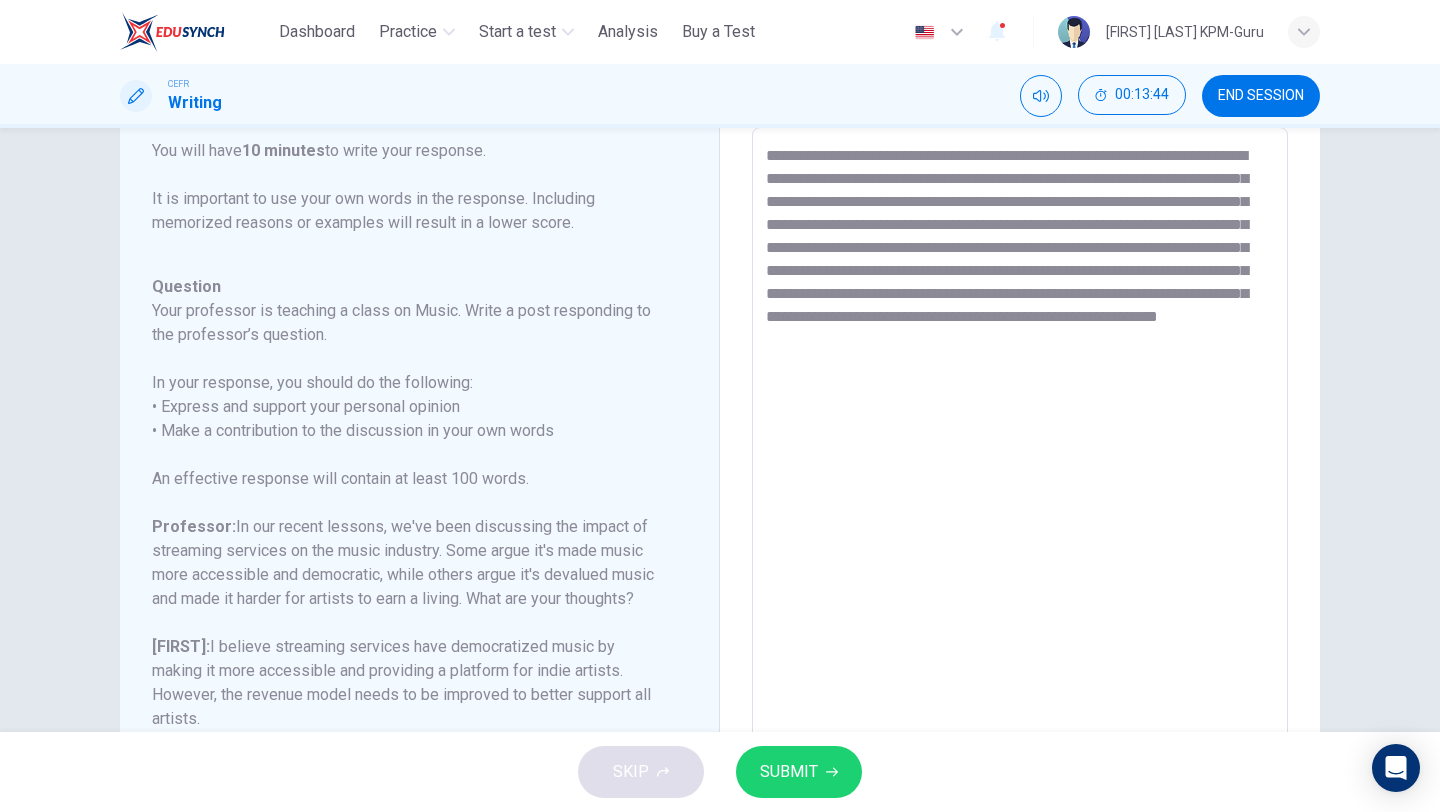 scroll, scrollTop: 0, scrollLeft: 0, axis: both 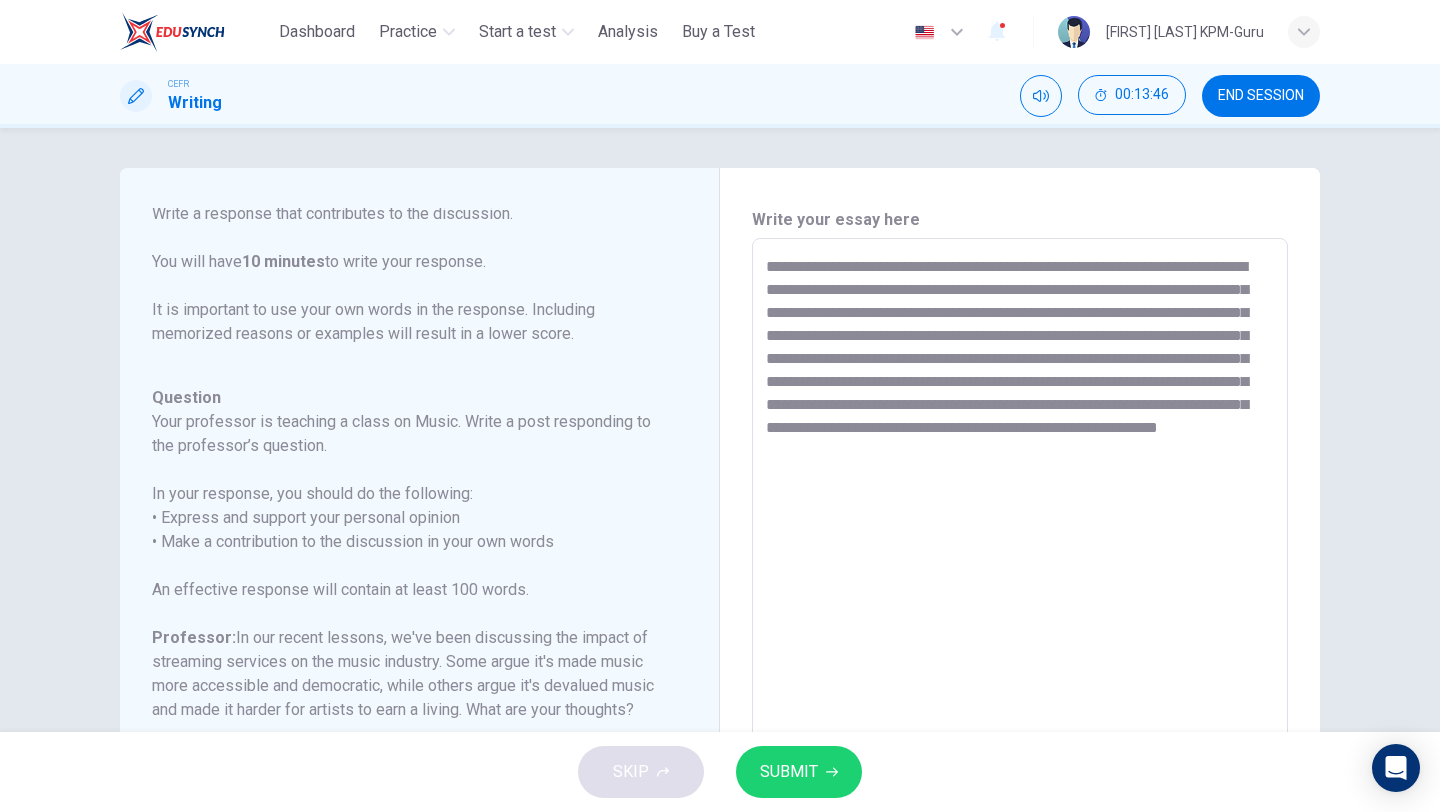 type on "**********" 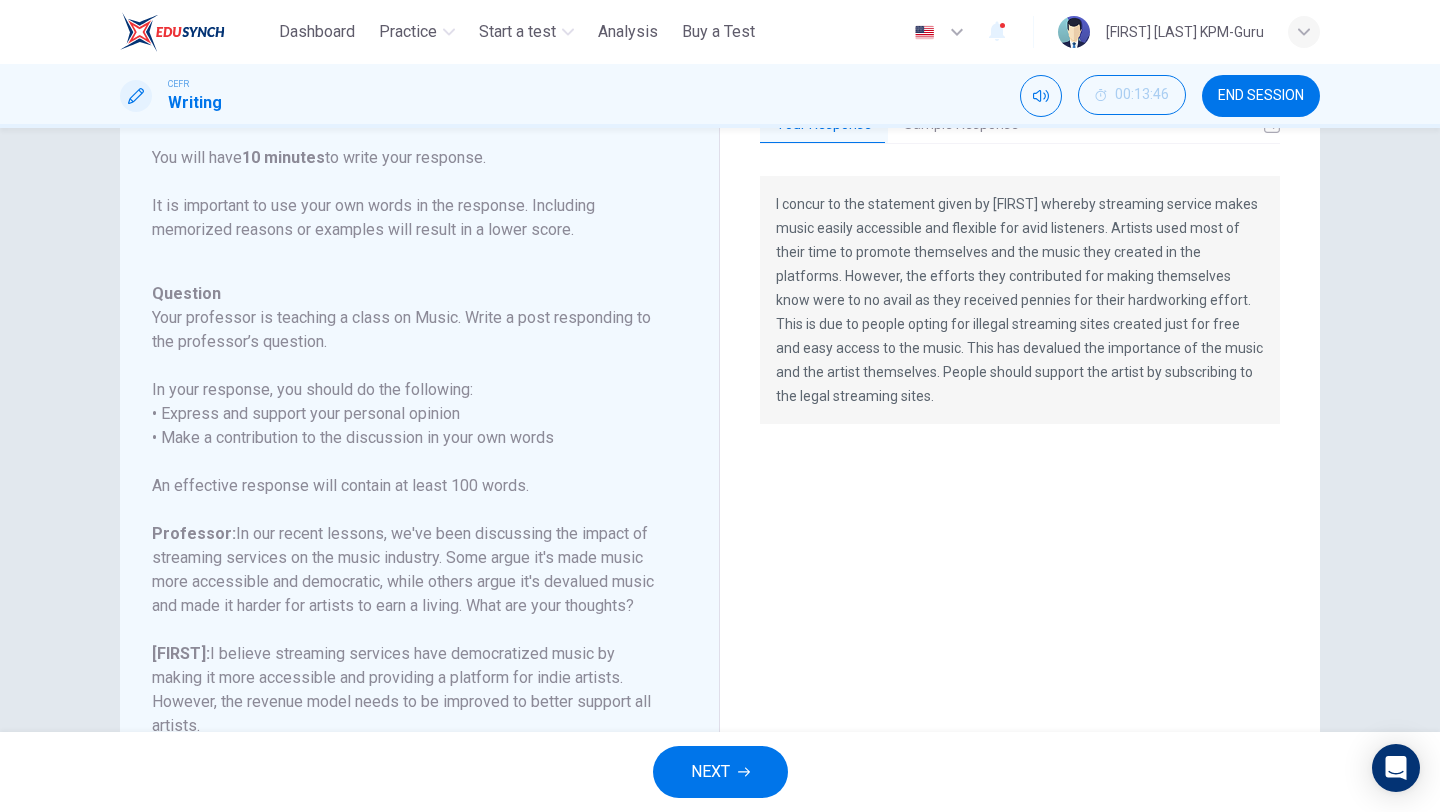 scroll, scrollTop: 94, scrollLeft: 0, axis: vertical 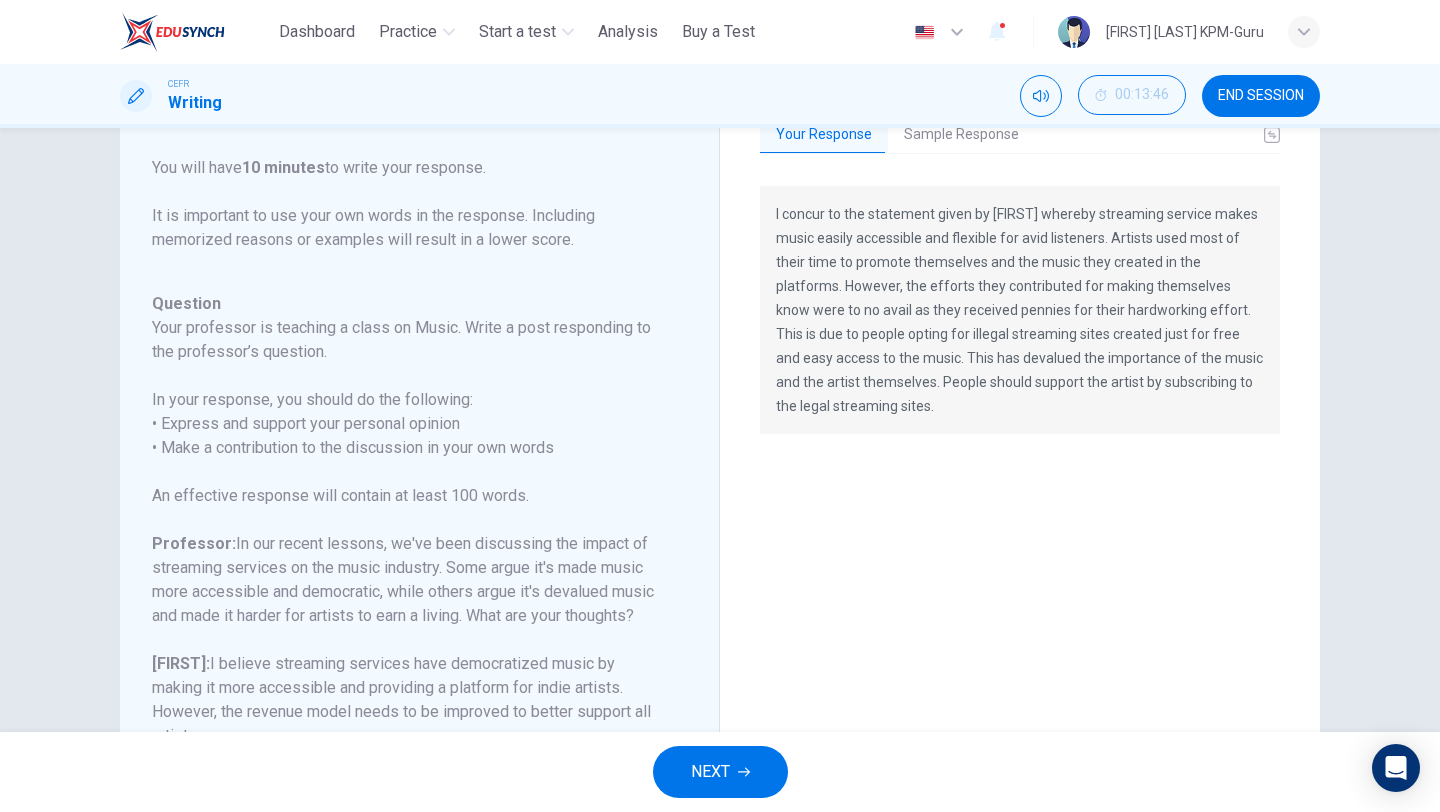 click on "Sample Response" at bounding box center (961, 135) 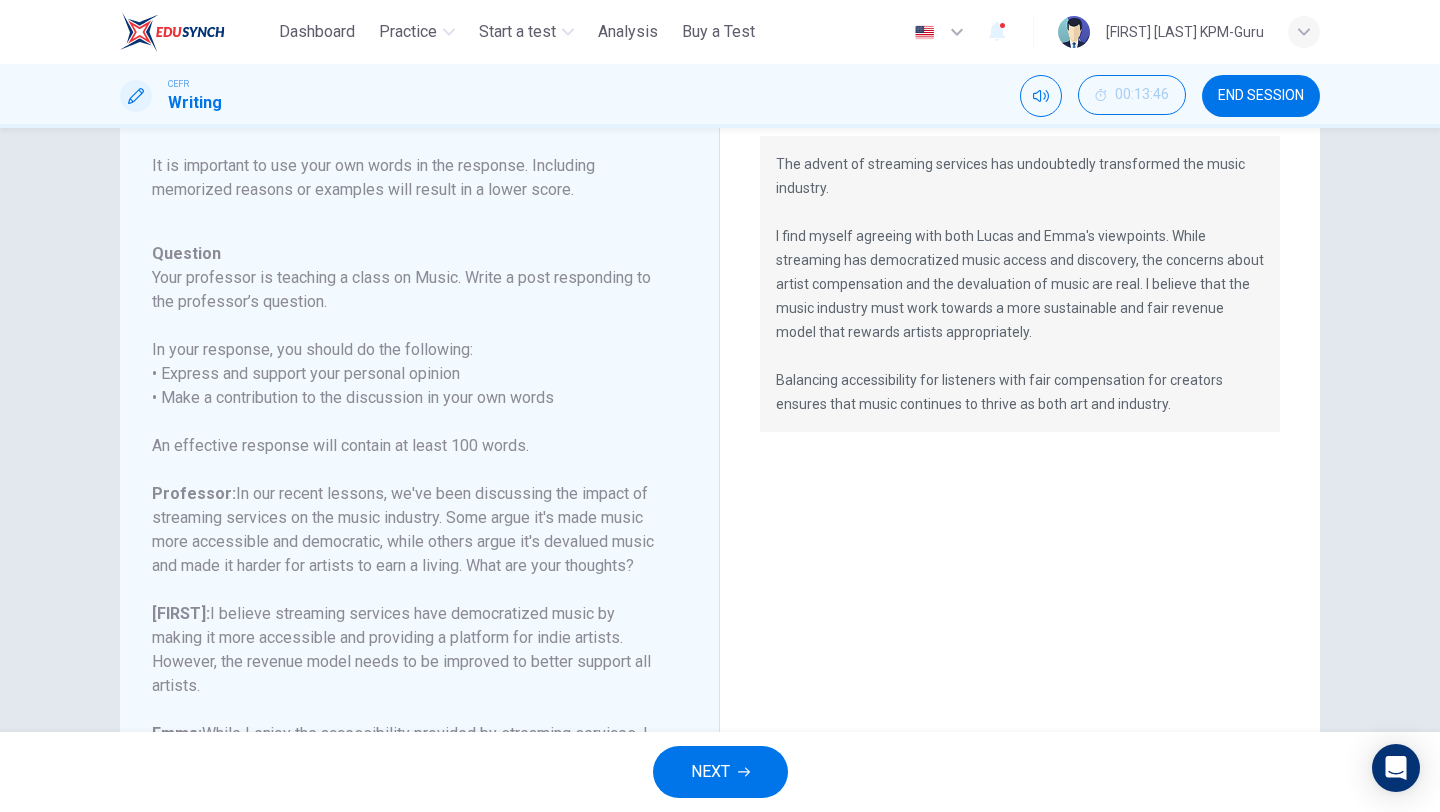 scroll, scrollTop: 139, scrollLeft: 0, axis: vertical 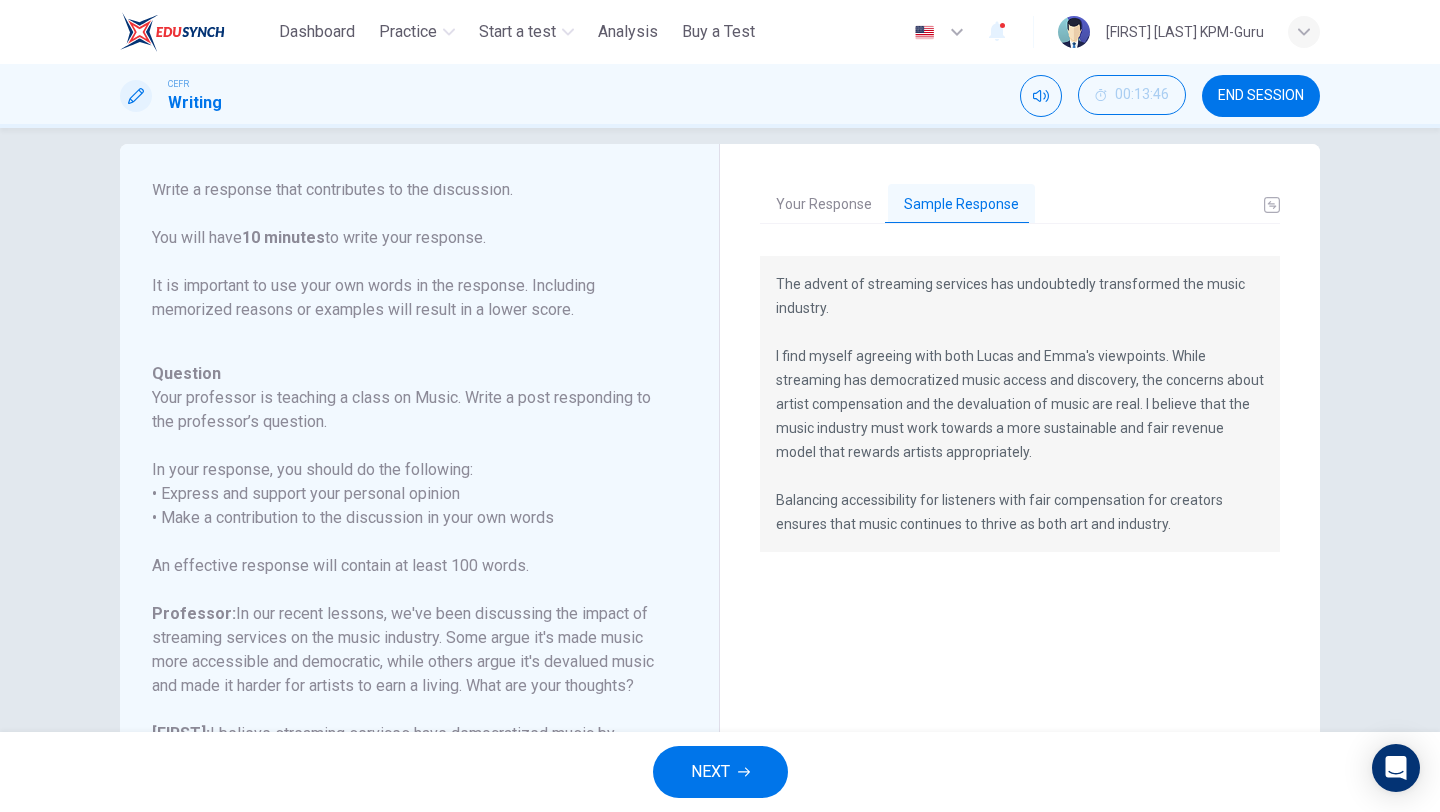 type 